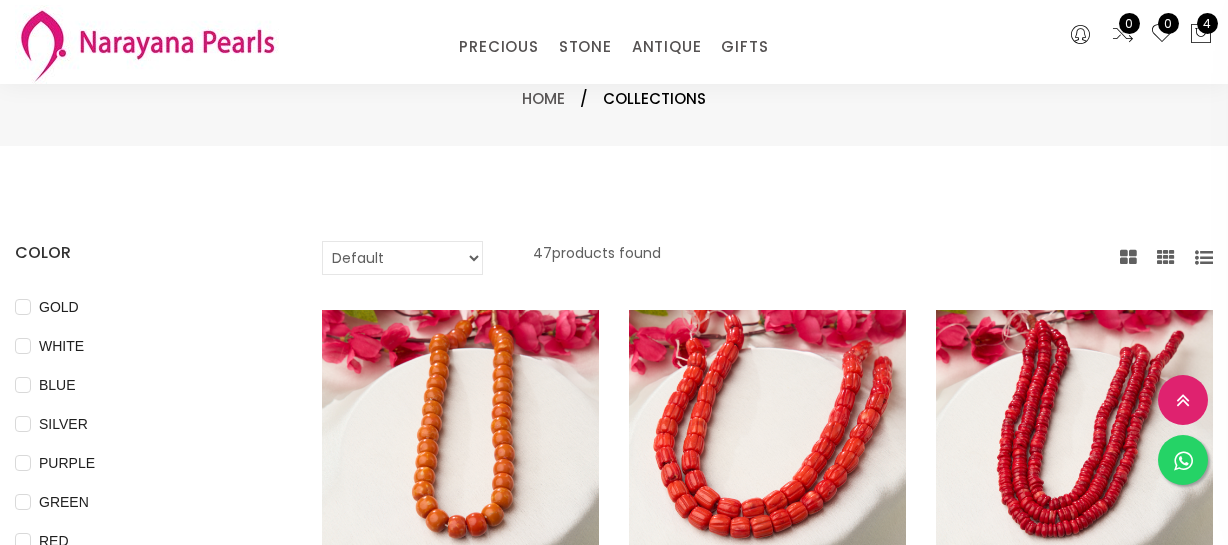 select on "INR" 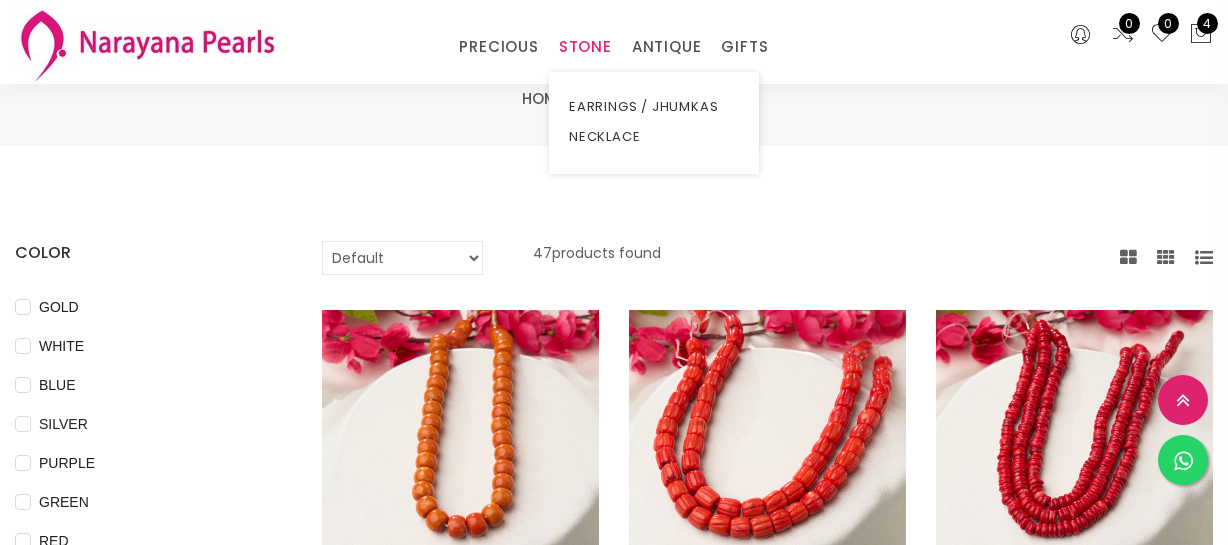 scroll, scrollTop: 2909, scrollLeft: 0, axis: vertical 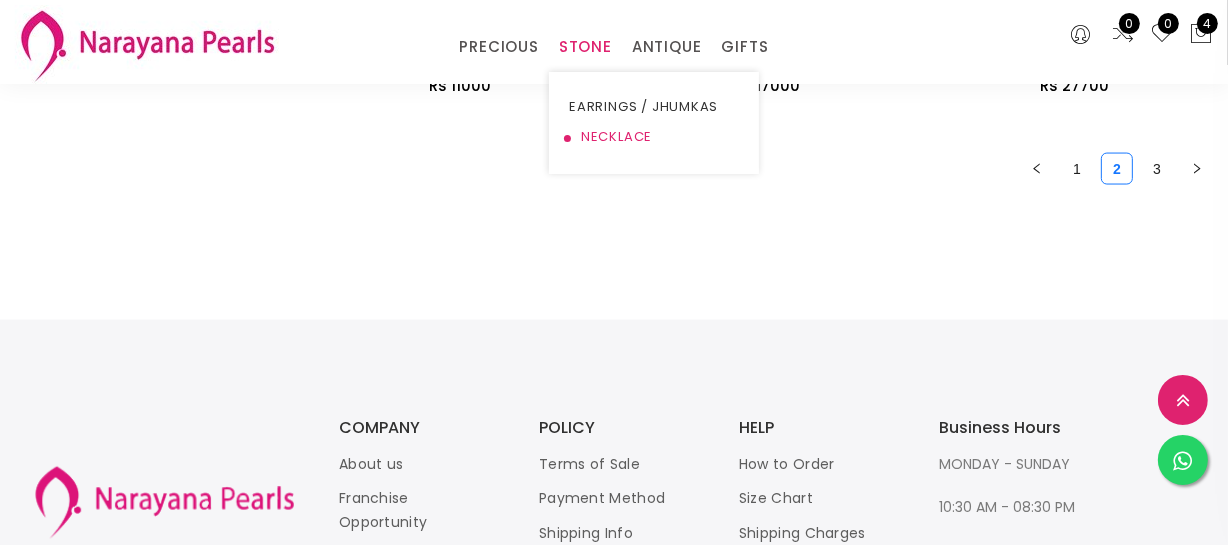 click on "NECKLACE" at bounding box center (654, 137) 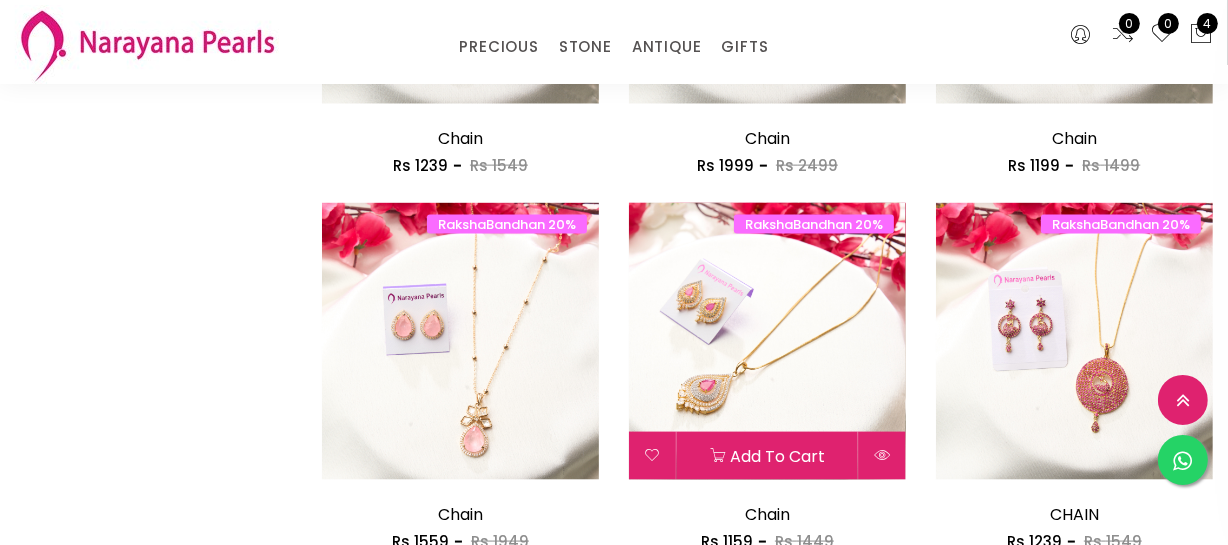 scroll, scrollTop: 2818, scrollLeft: 0, axis: vertical 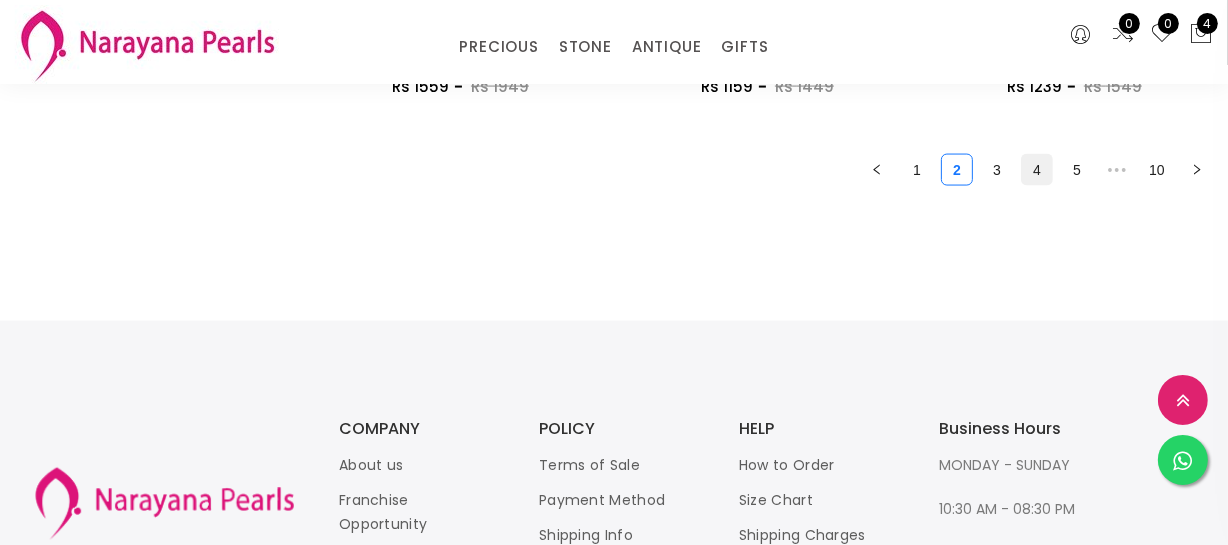 click on "4" at bounding box center (1037, 170) 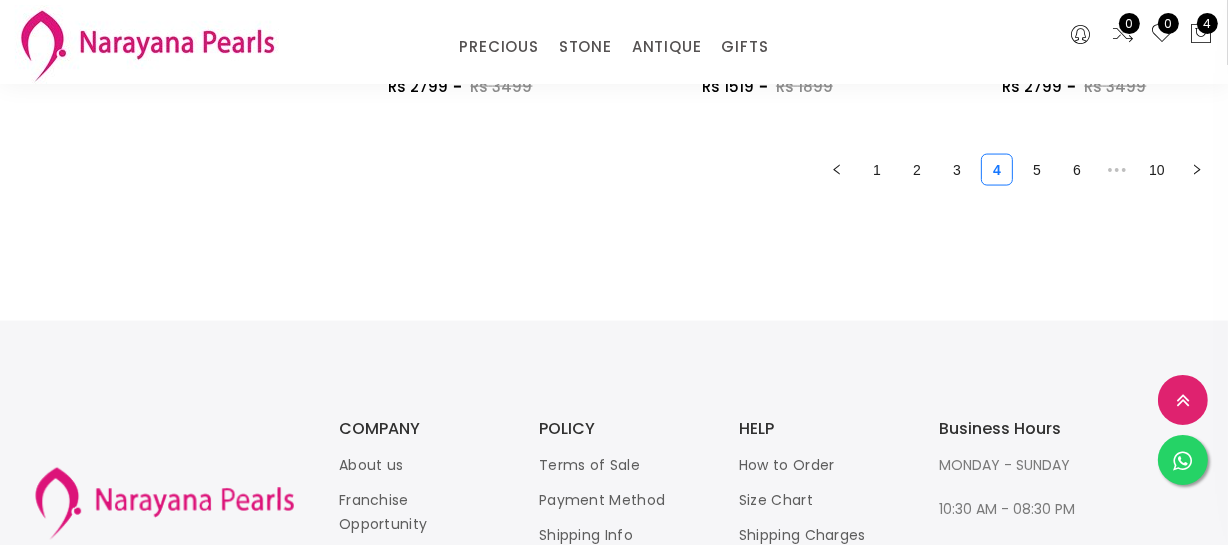 scroll, scrollTop: 2727, scrollLeft: 0, axis: vertical 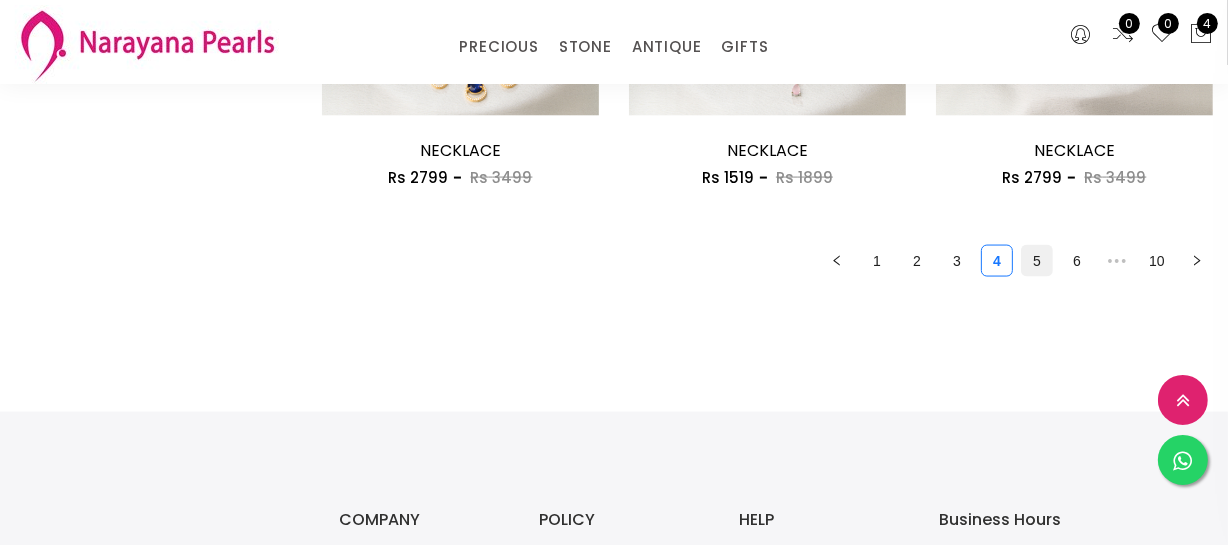 click on "5" at bounding box center [1037, 261] 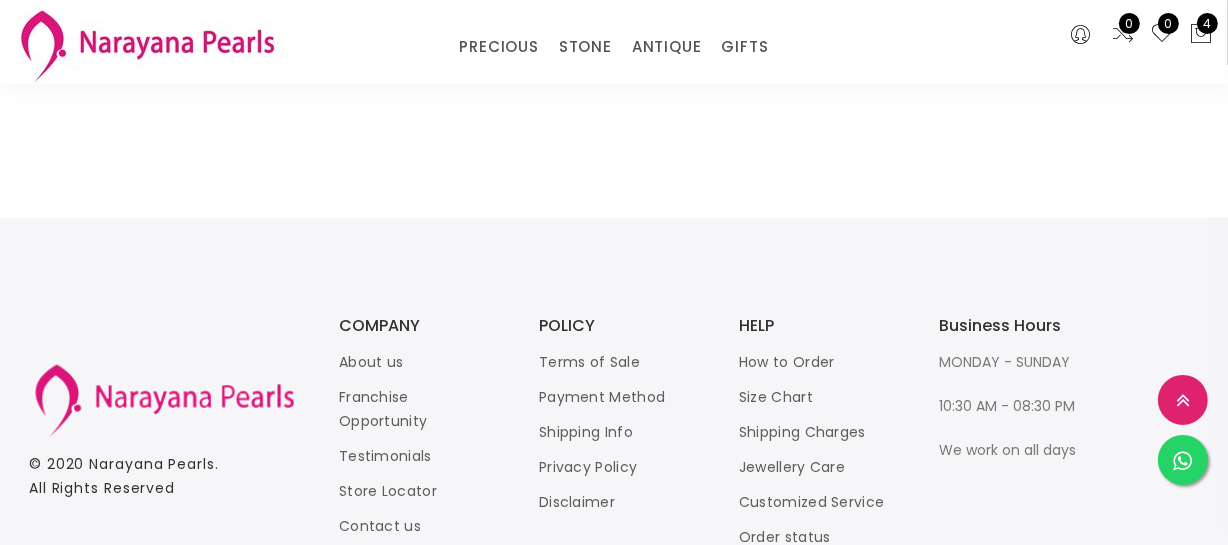 scroll, scrollTop: 2727, scrollLeft: 0, axis: vertical 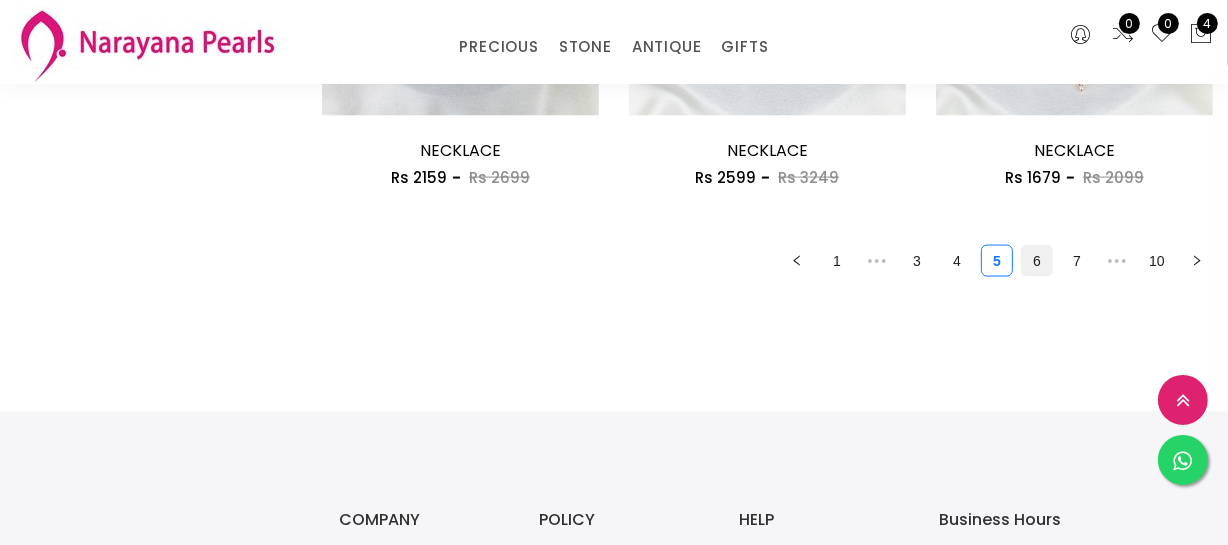 click on "6" at bounding box center (1037, 261) 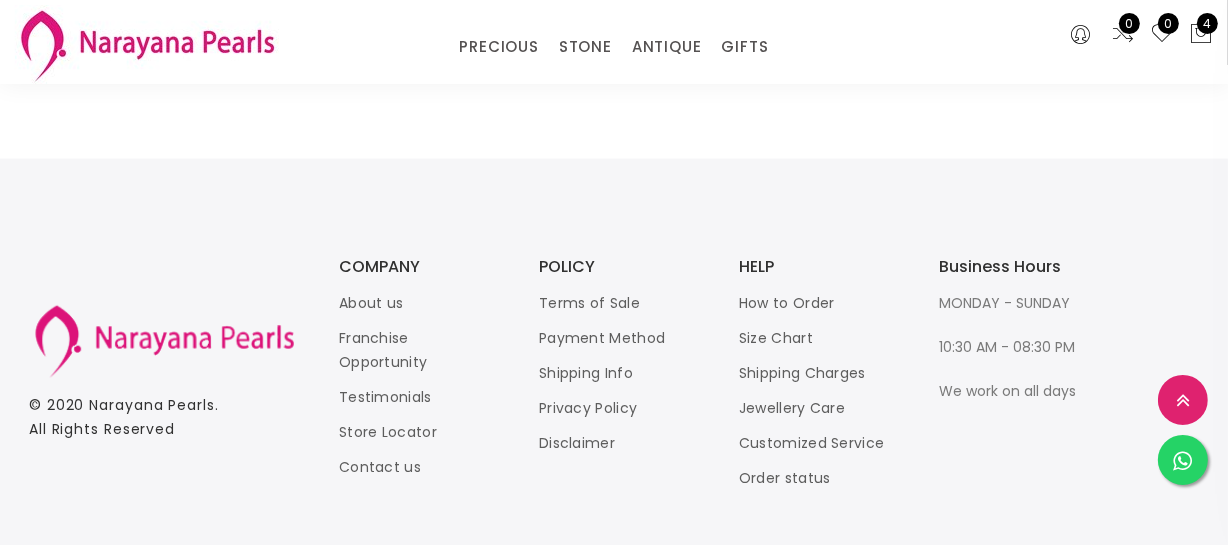 scroll, scrollTop: 2727, scrollLeft: 0, axis: vertical 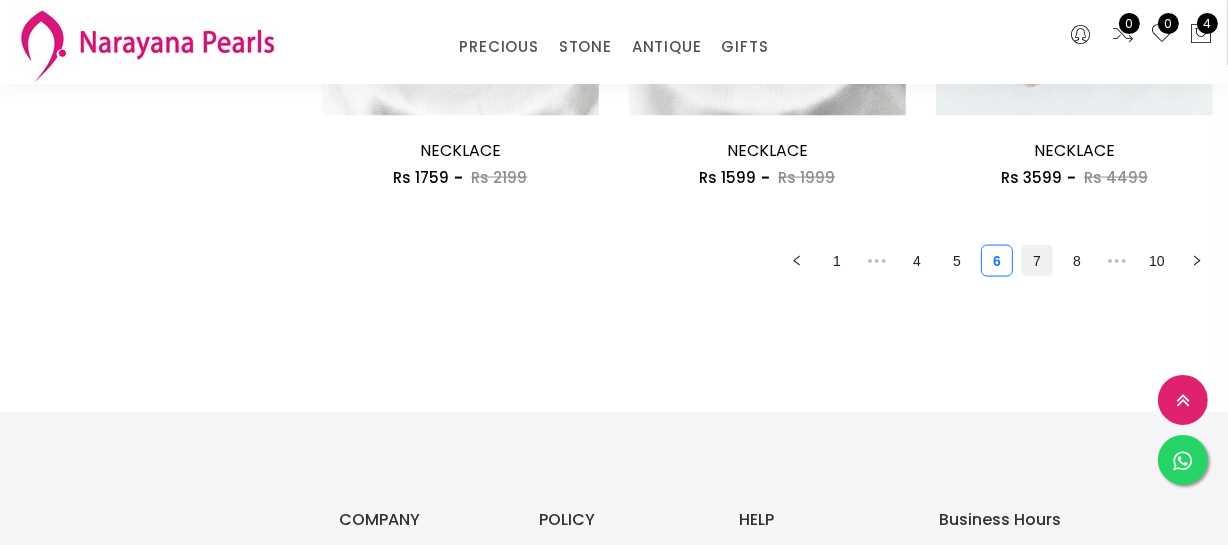 click on "7" at bounding box center (1037, 261) 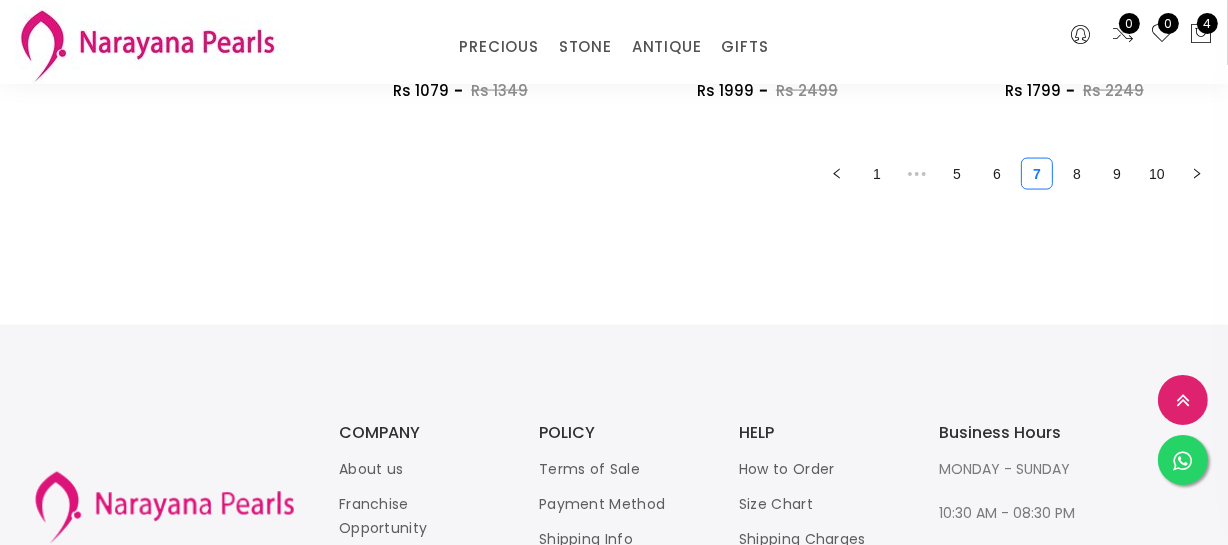 scroll, scrollTop: 2727, scrollLeft: 0, axis: vertical 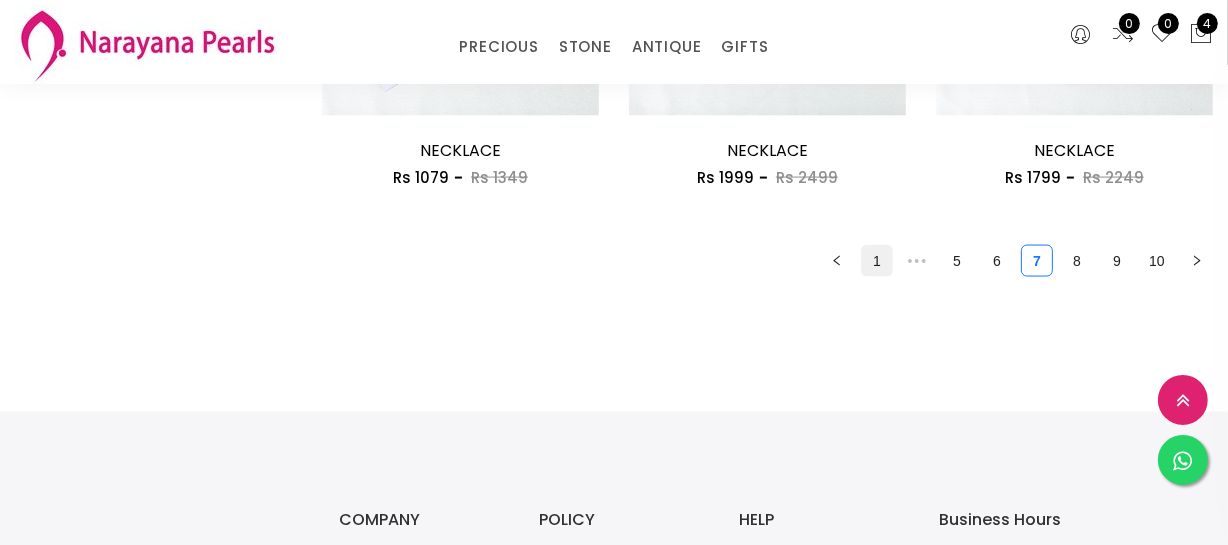 click on "1" at bounding box center [877, 261] 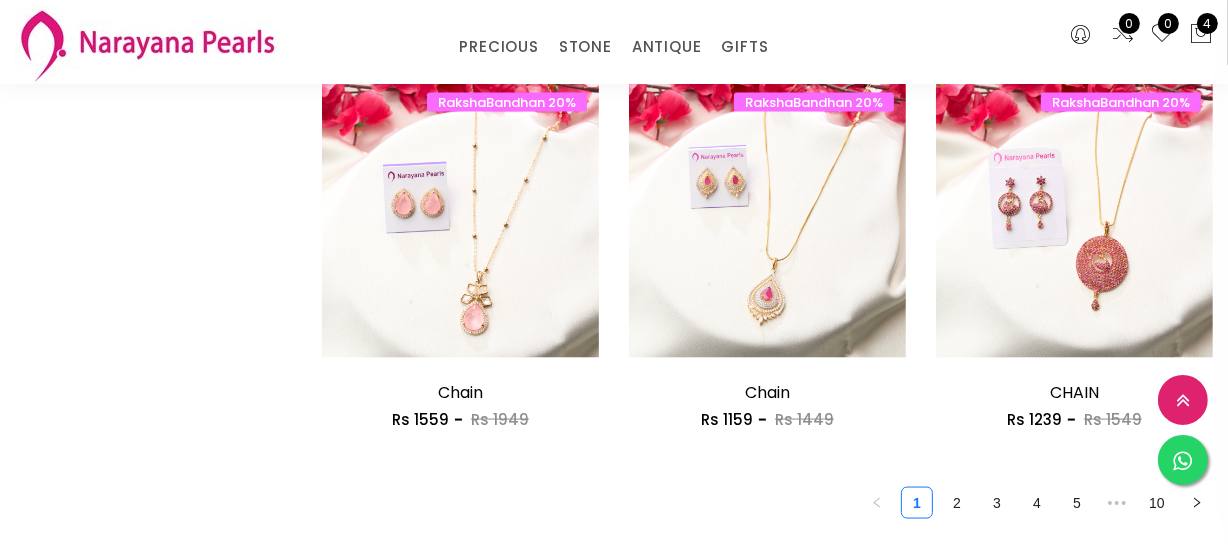 scroll, scrollTop: 2636, scrollLeft: 0, axis: vertical 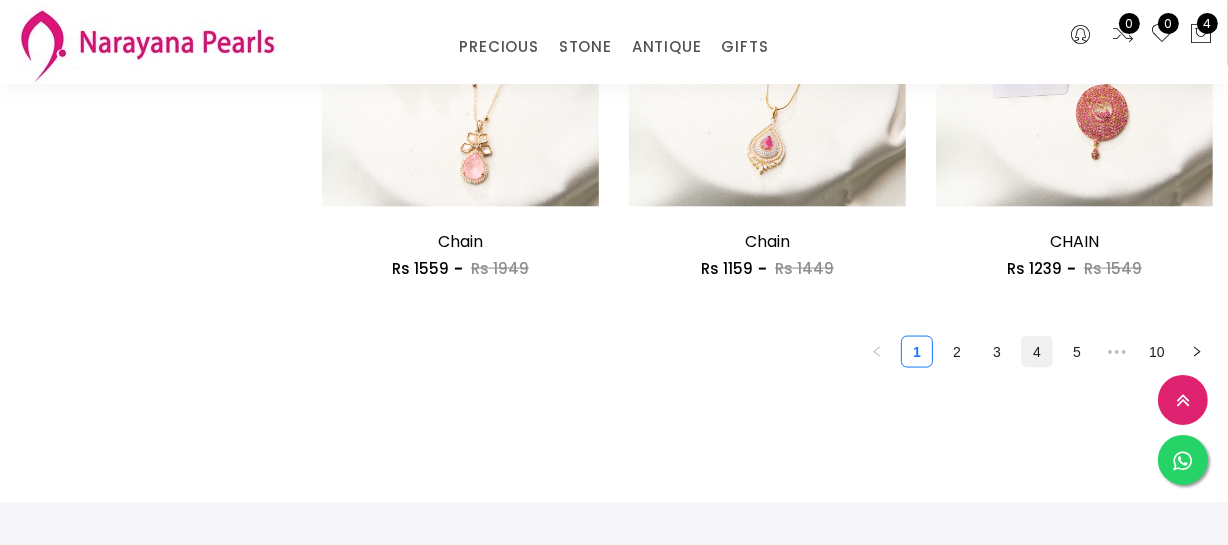 click on "4" at bounding box center [1037, 352] 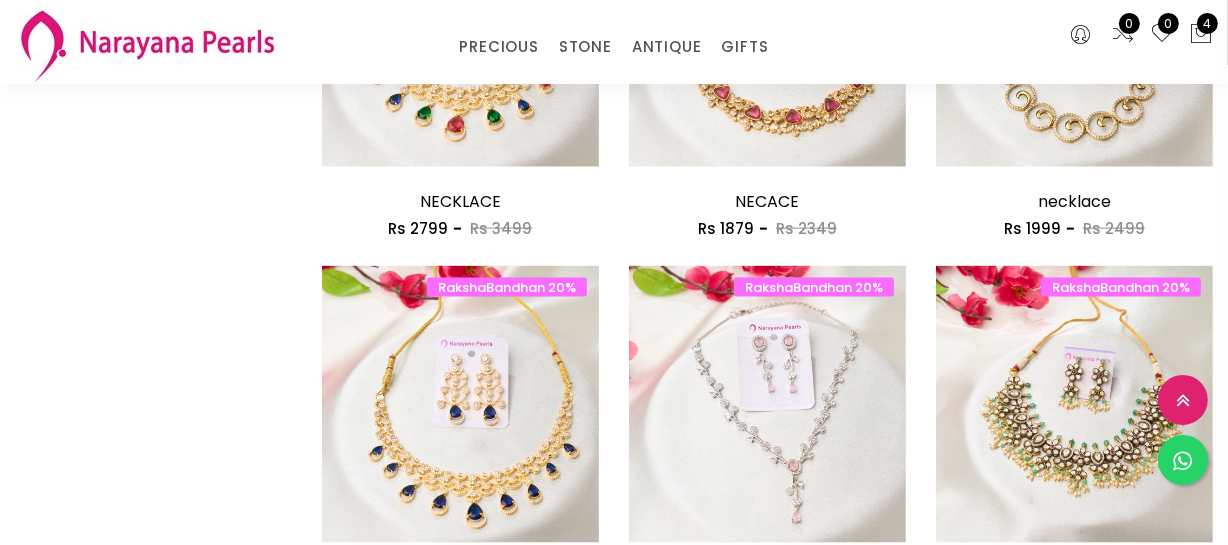 scroll, scrollTop: 2545, scrollLeft: 0, axis: vertical 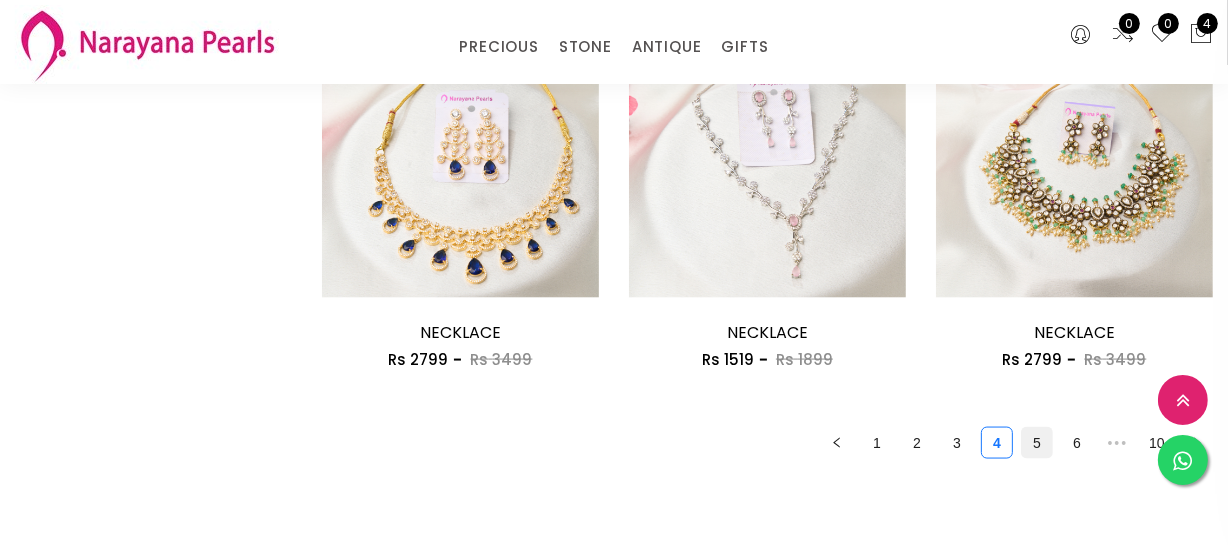 click on "5" at bounding box center (1037, 443) 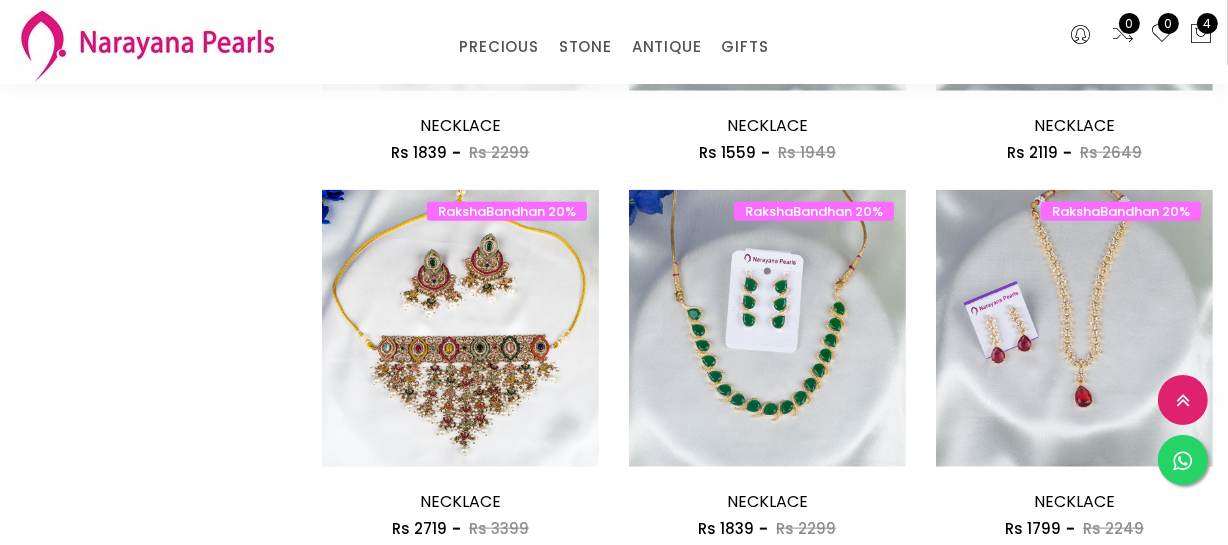 scroll, scrollTop: 2454, scrollLeft: 0, axis: vertical 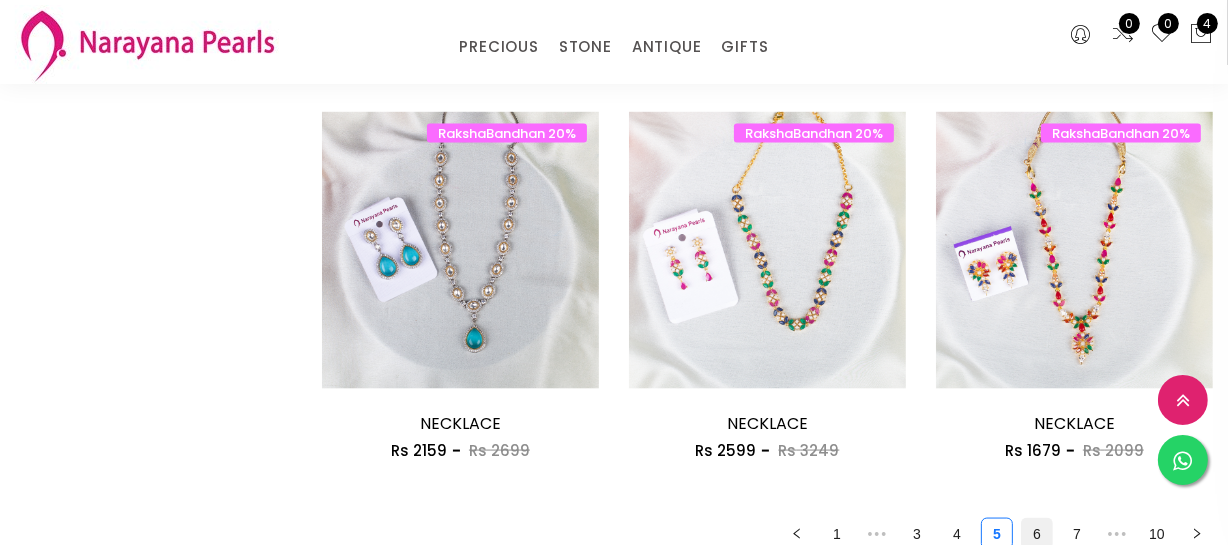 click on "6" at bounding box center (1037, 534) 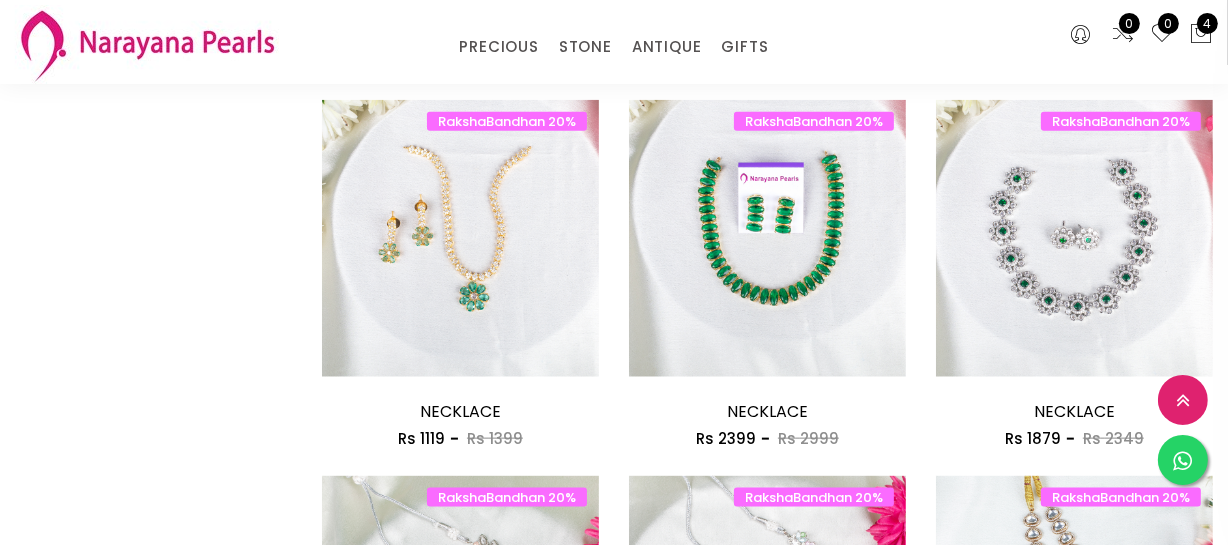 scroll, scrollTop: 2636, scrollLeft: 0, axis: vertical 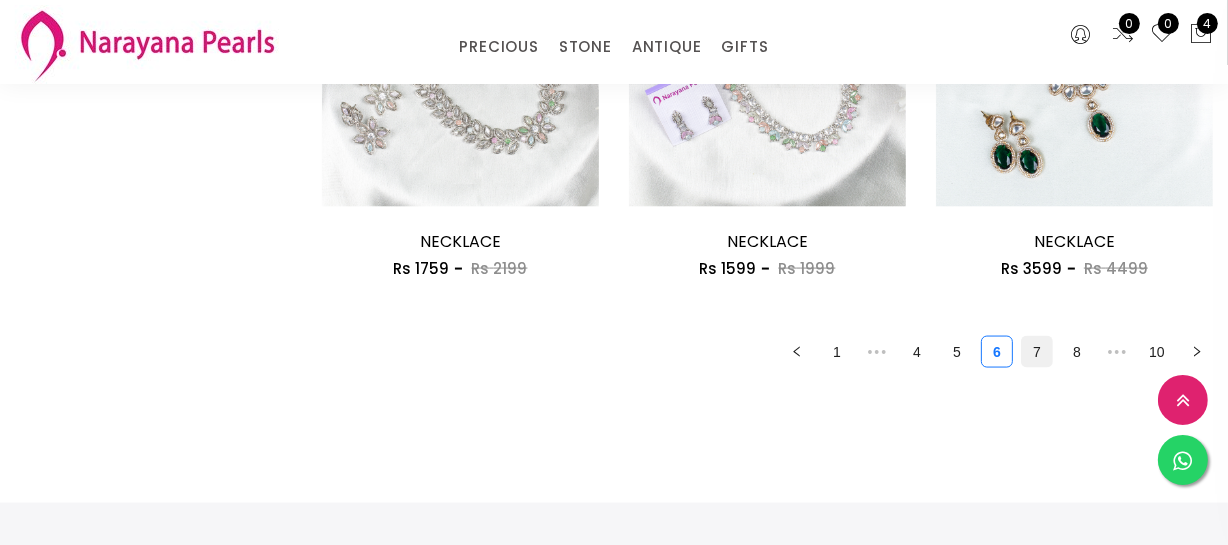 click on "7" at bounding box center [1037, 352] 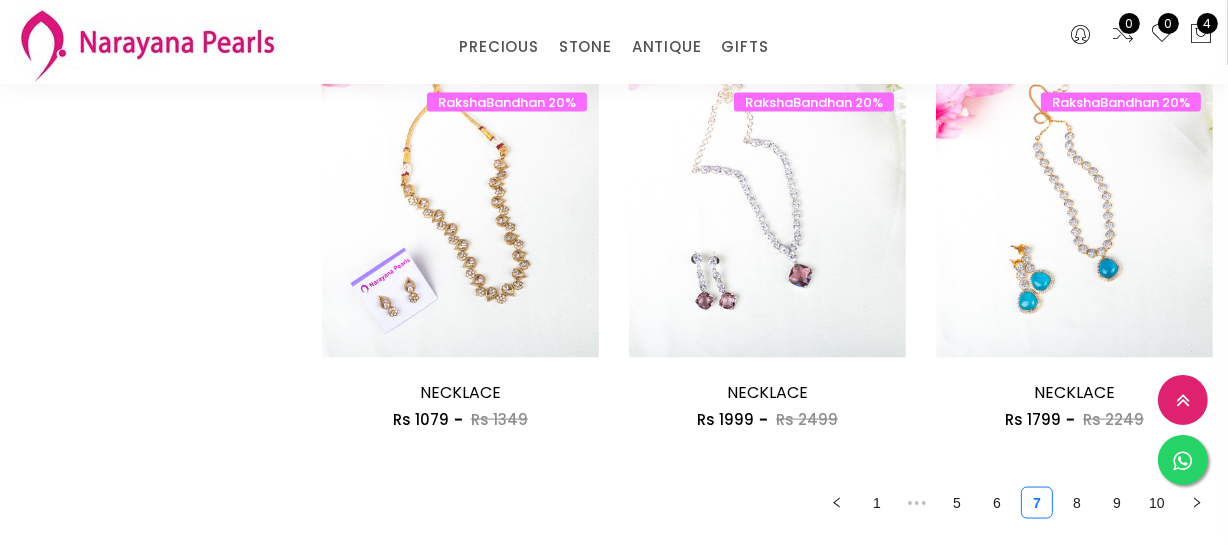 scroll, scrollTop: 2636, scrollLeft: 0, axis: vertical 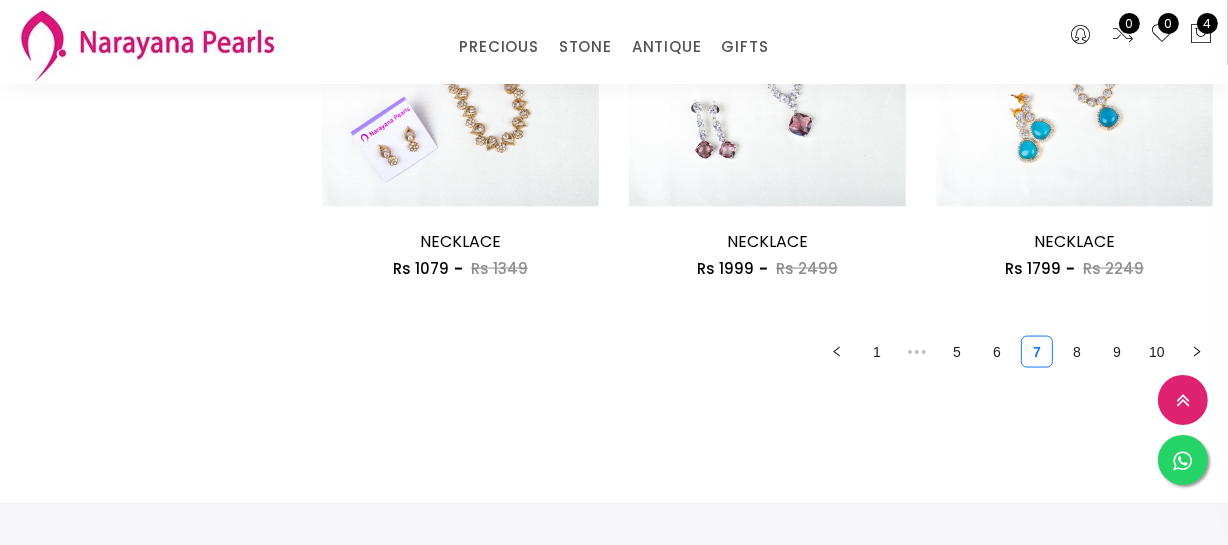 click on "5" at bounding box center [957, 352] 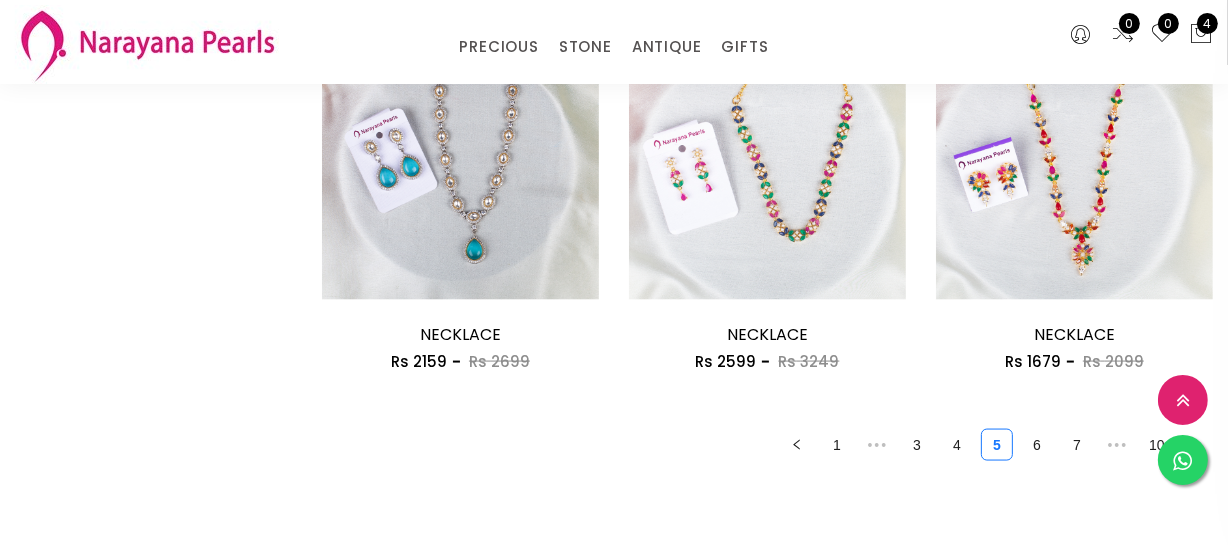 scroll, scrollTop: 2545, scrollLeft: 0, axis: vertical 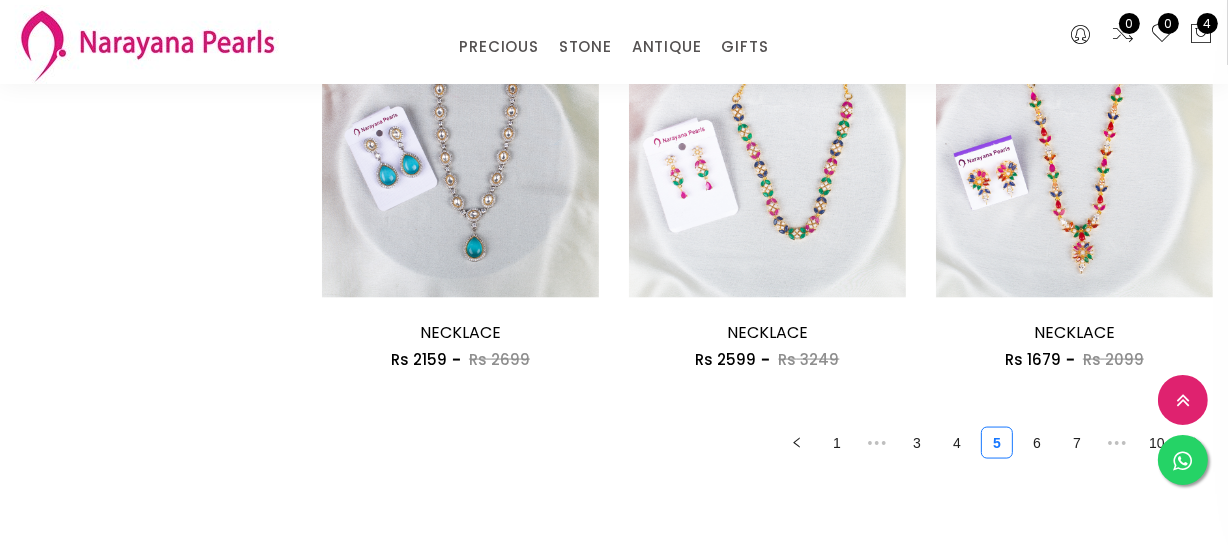 click on "4" at bounding box center [957, 443] 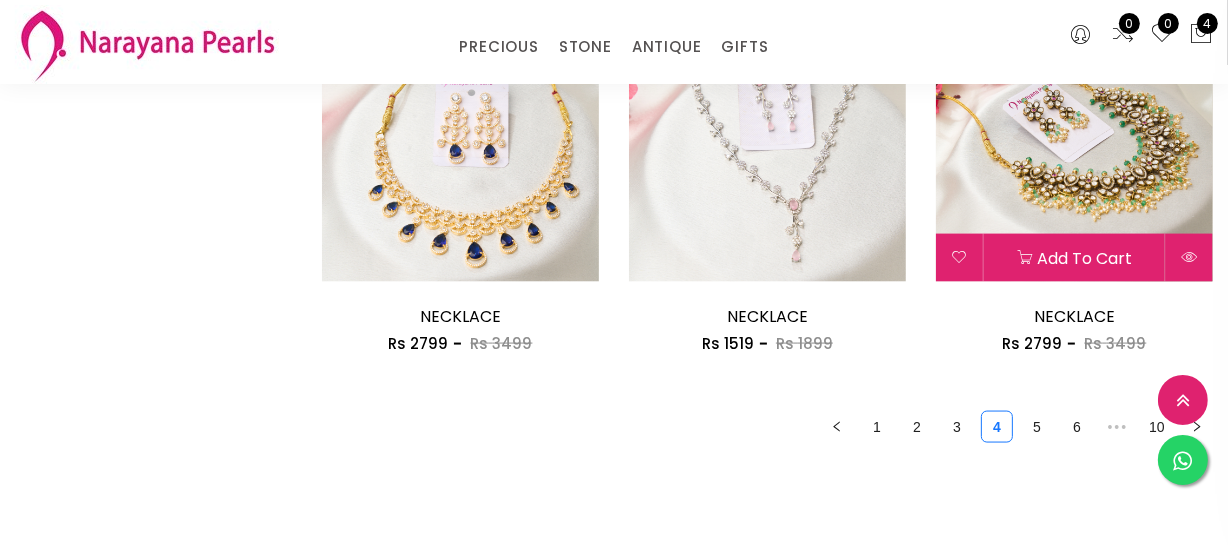scroll, scrollTop: 2818, scrollLeft: 0, axis: vertical 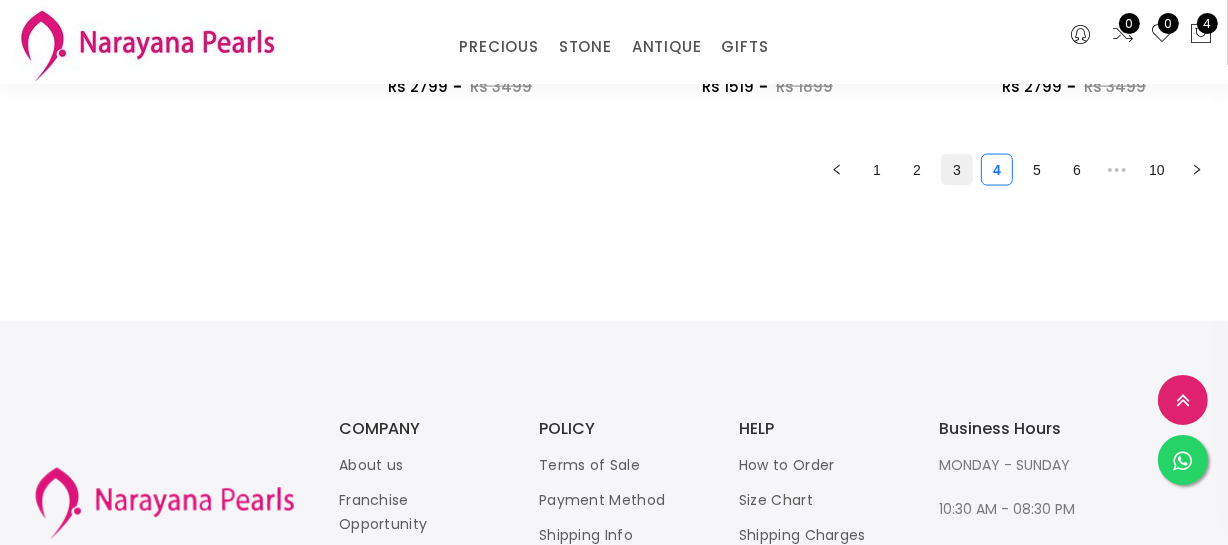 click on "3" at bounding box center [957, 170] 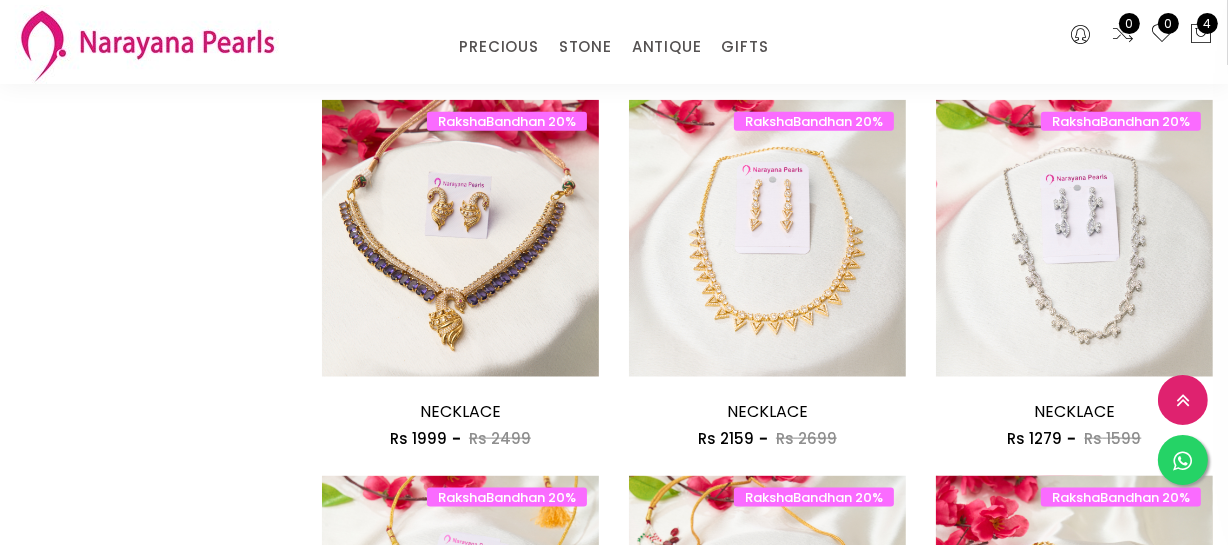 scroll, scrollTop: 2636, scrollLeft: 0, axis: vertical 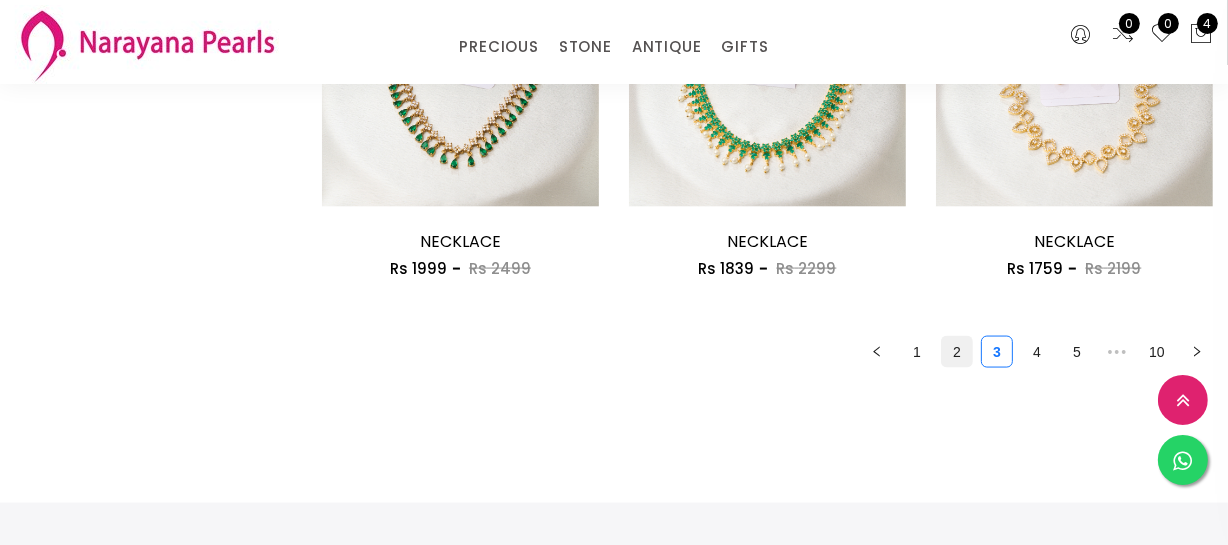 click on "2" at bounding box center (957, 352) 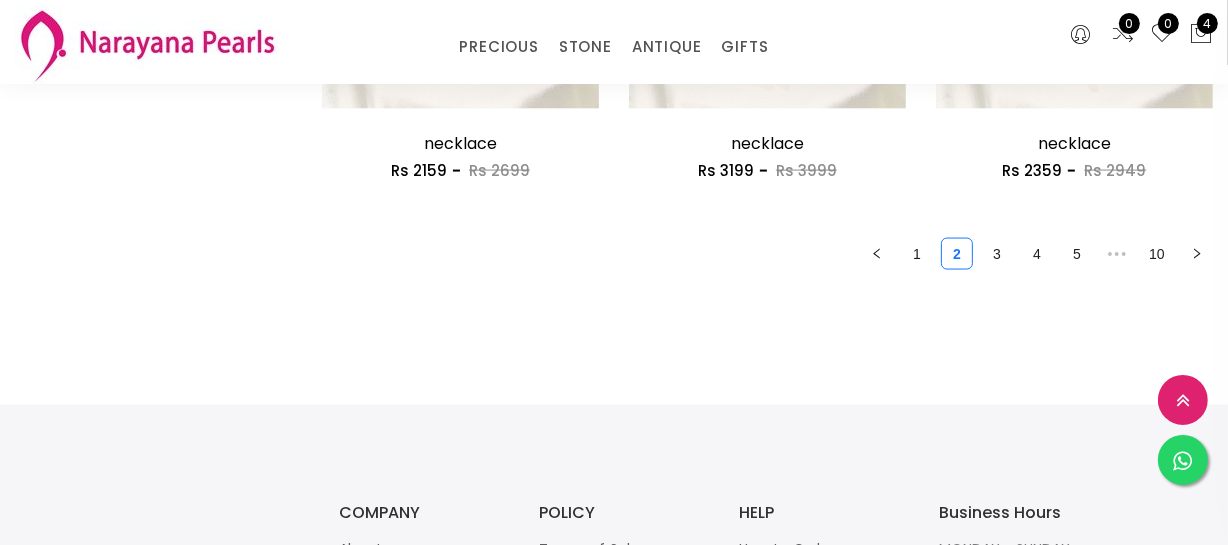 scroll, scrollTop: 2727, scrollLeft: 0, axis: vertical 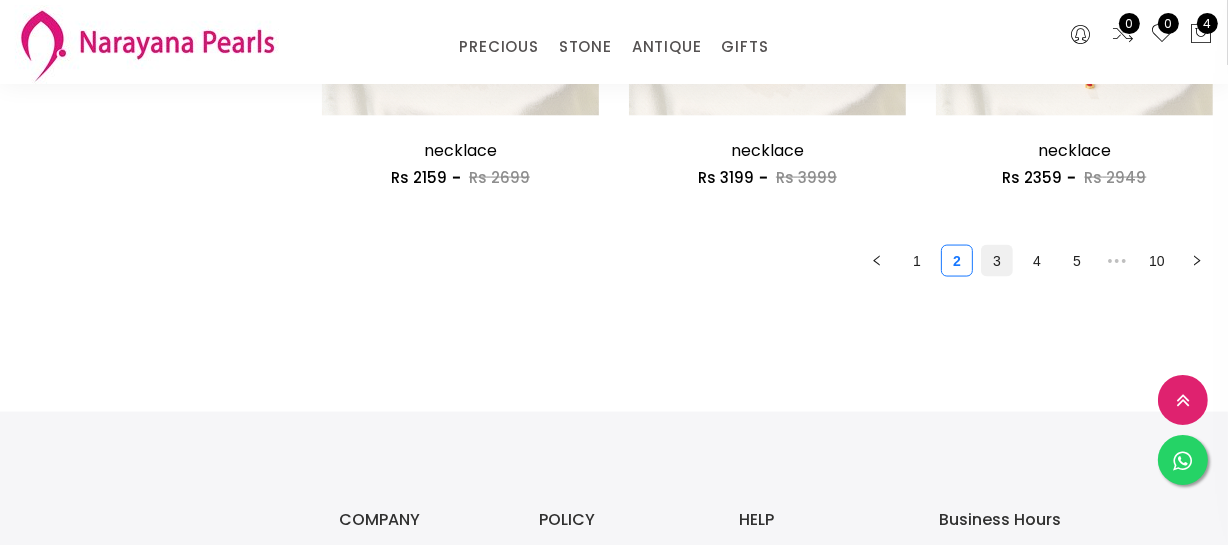 click on "3" at bounding box center [997, 261] 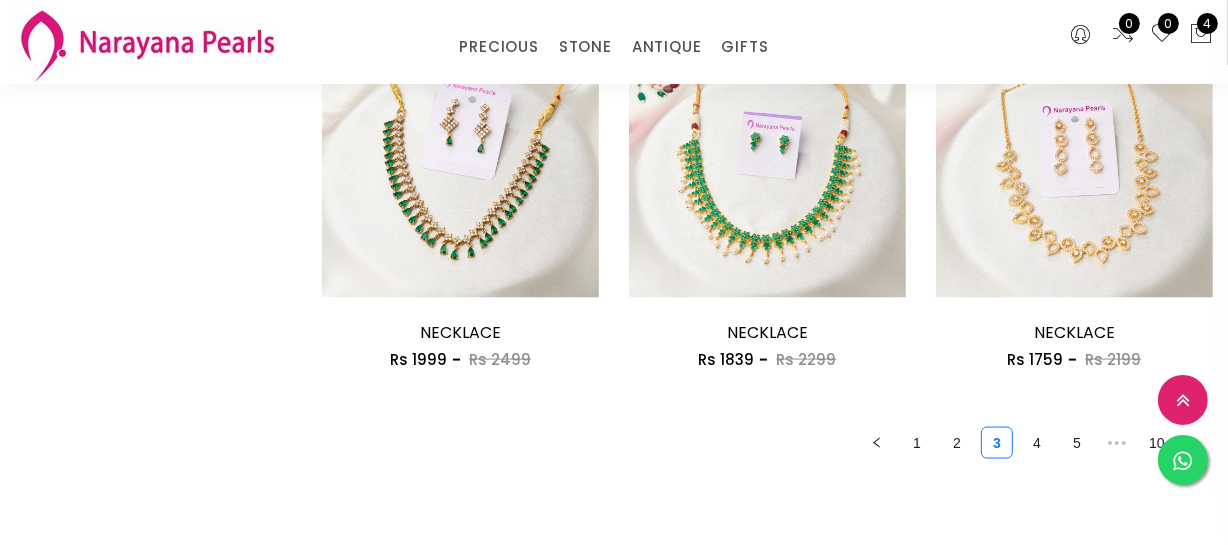 scroll, scrollTop: 2000, scrollLeft: 0, axis: vertical 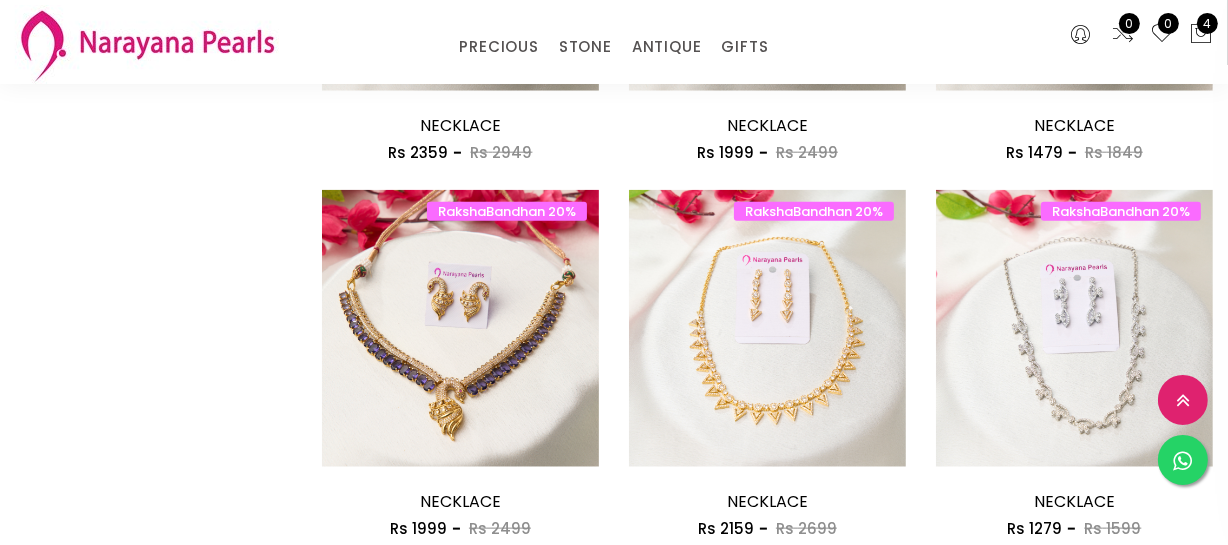 click on "PRECIOUS CUSTOM MADE-GEMS PRECIOUS MALA STONE EARRINGS / JHUMKAS NECKLACE ANTIQUE EARRINGS / JHUMKAS NECKLACE GIFTS COUPLE GIFTS TRADITIONAL GIFTS 0 0 4" at bounding box center (614, 42) 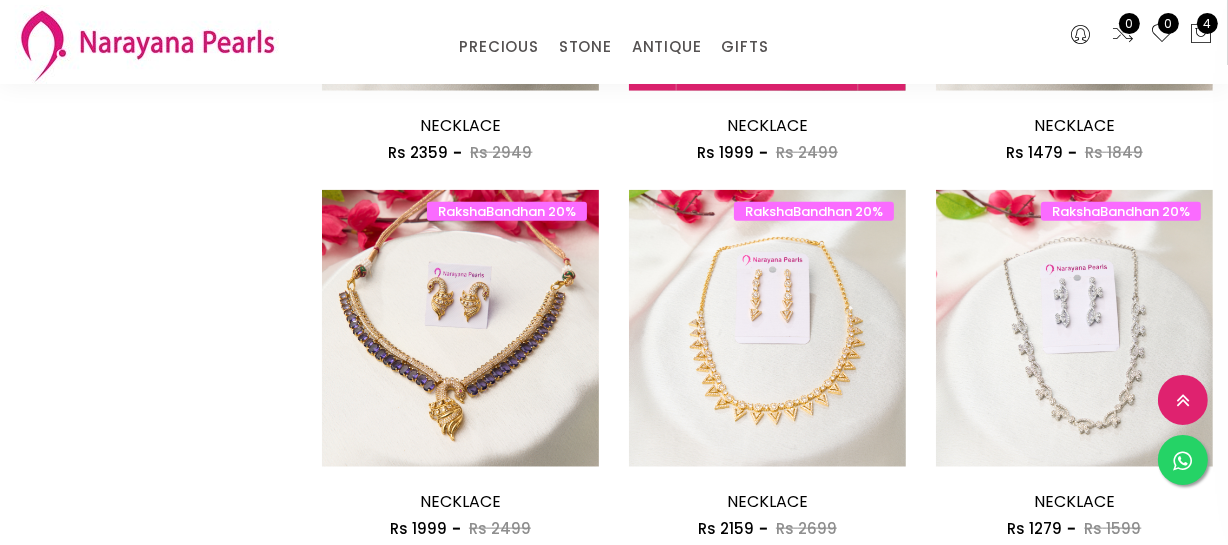 scroll, scrollTop: 1818, scrollLeft: 0, axis: vertical 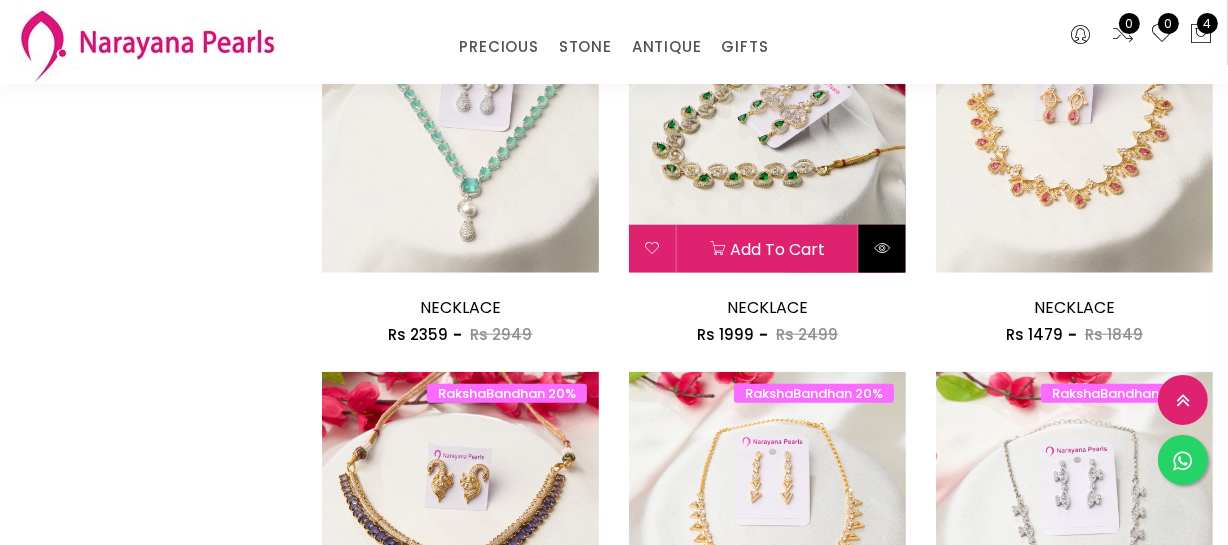 click at bounding box center (882, 248) 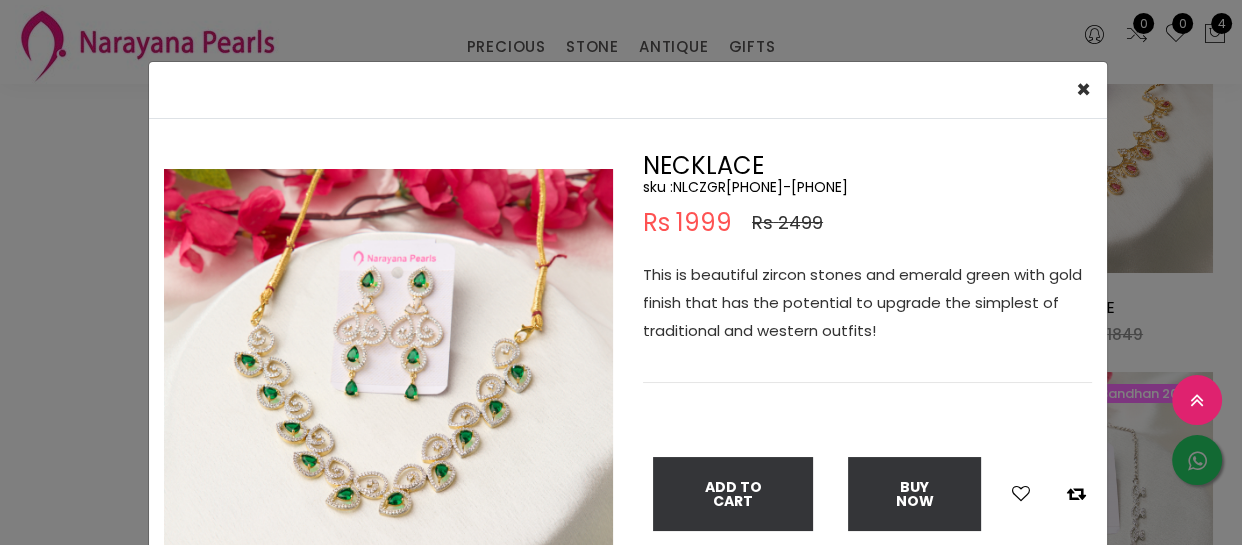 click on "This is beautiful zircon stones and emerald green with gold finish that has the potential to upgrade the simplest of traditional and western outfits!" at bounding box center (867, 303) 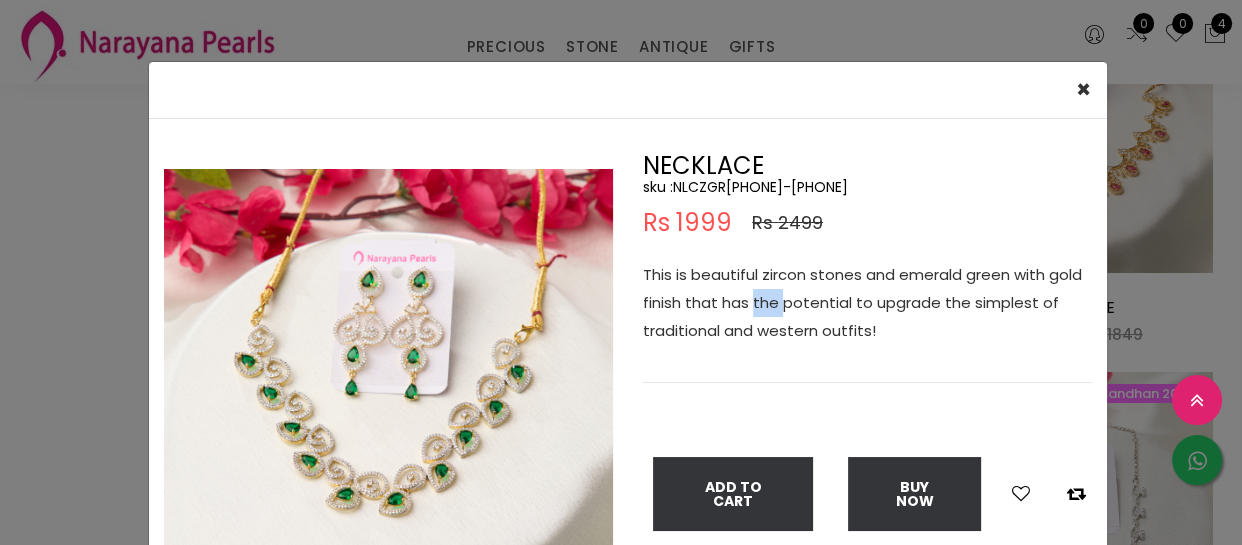 click on "This is beautiful zircon stones and emerald green with gold finish that has the potential to upgrade the simplest of traditional and western outfits!" at bounding box center [867, 303] 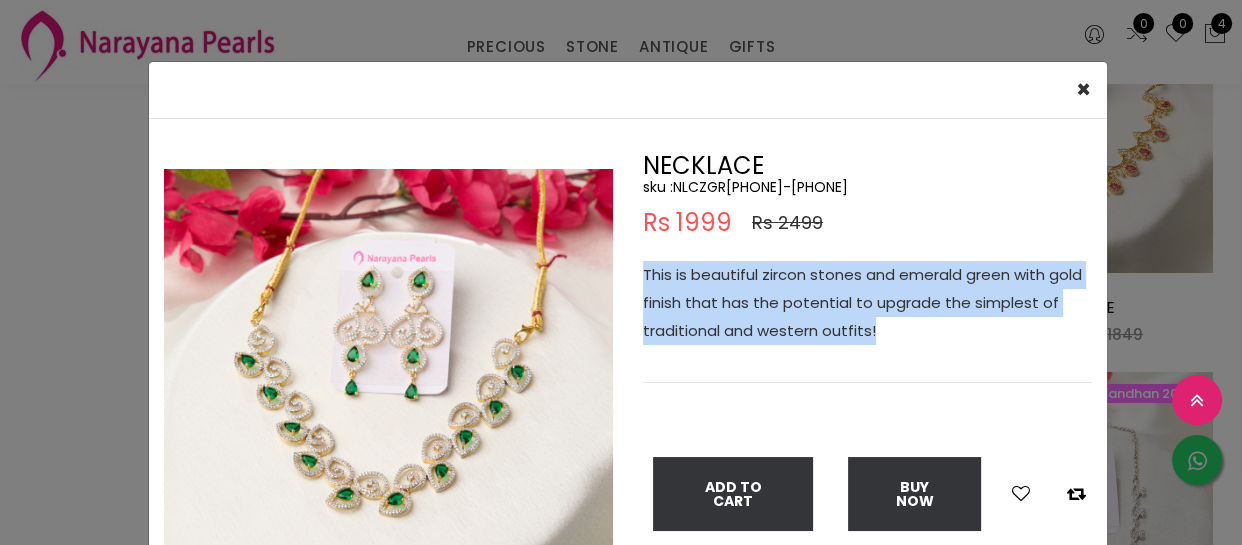 click on "This is beautiful zircon stones and emerald green with gold finish that has the potential to upgrade the simplest of traditional and western outfits!" at bounding box center (867, 303) 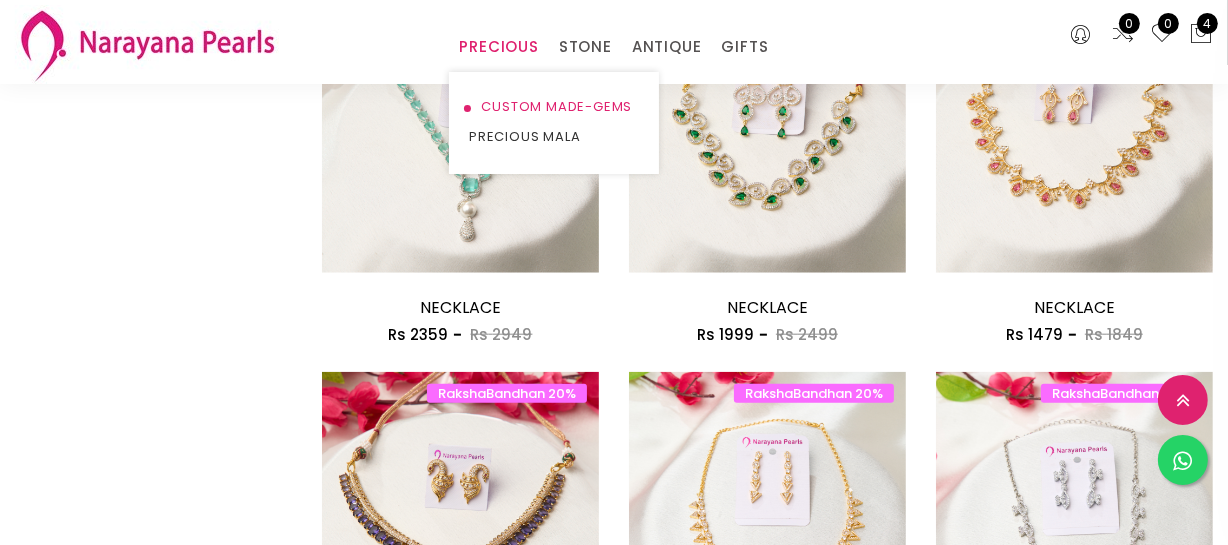 click on "CUSTOM MADE-GEMS" at bounding box center [554, 107] 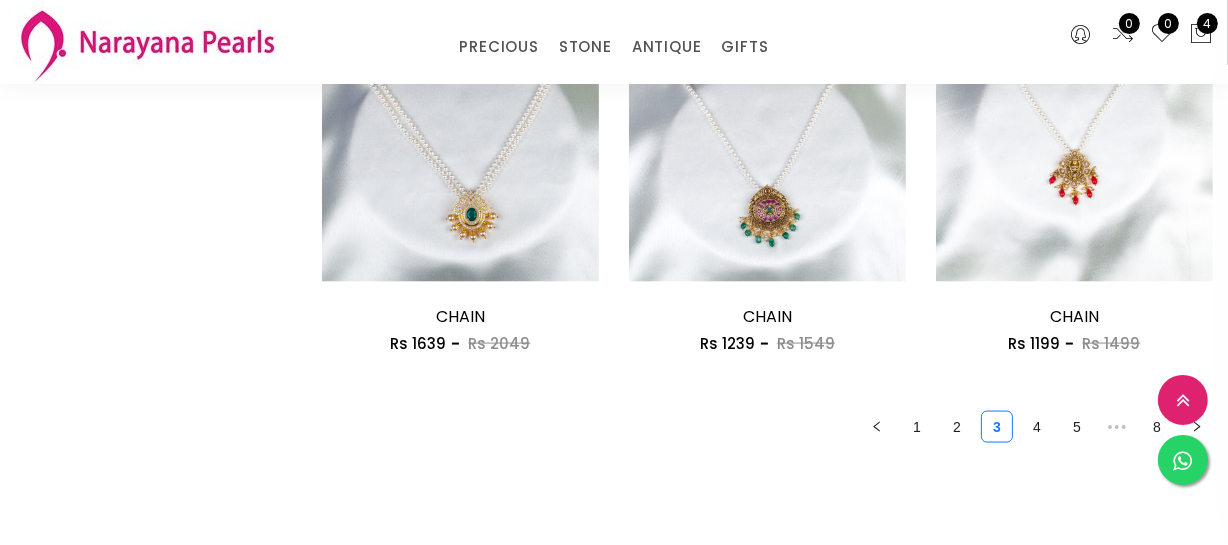 scroll, scrollTop: 2727, scrollLeft: 0, axis: vertical 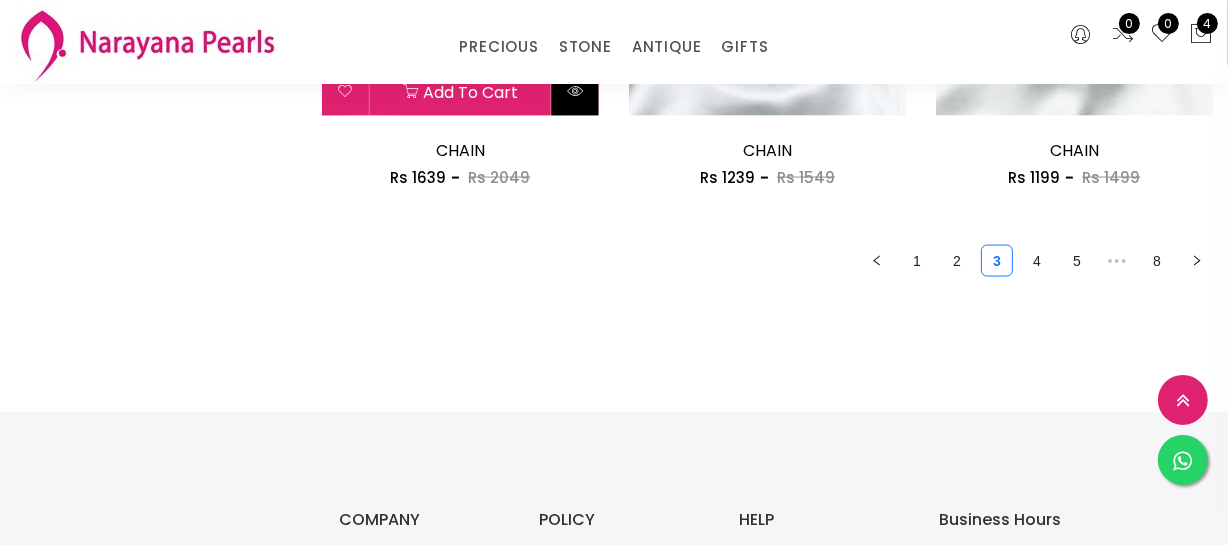 click at bounding box center (575, 92) 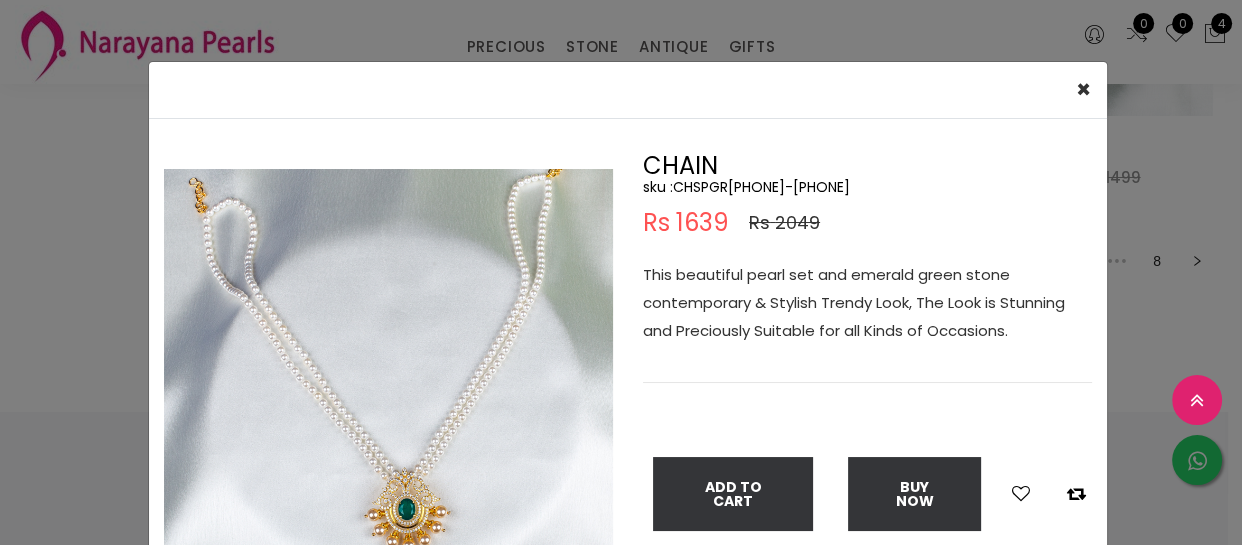 click on "This beautiful pearl set and emerald green stone contemporary & Stylish Trendy Look, The Look is Stunning and Preciously Suitable for all Kinds of Occasions." at bounding box center (867, 303) 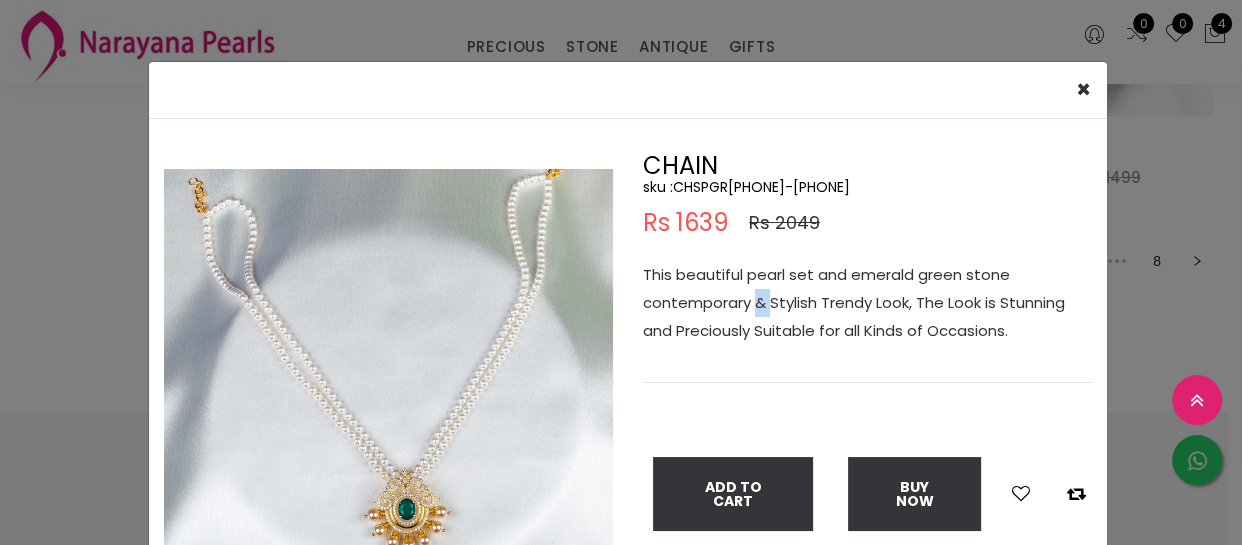 click on "This beautiful pearl set and emerald green stone contemporary & Stylish Trendy Look, The Look is Stunning and Preciously Suitable for all Kinds of Occasions." at bounding box center [867, 303] 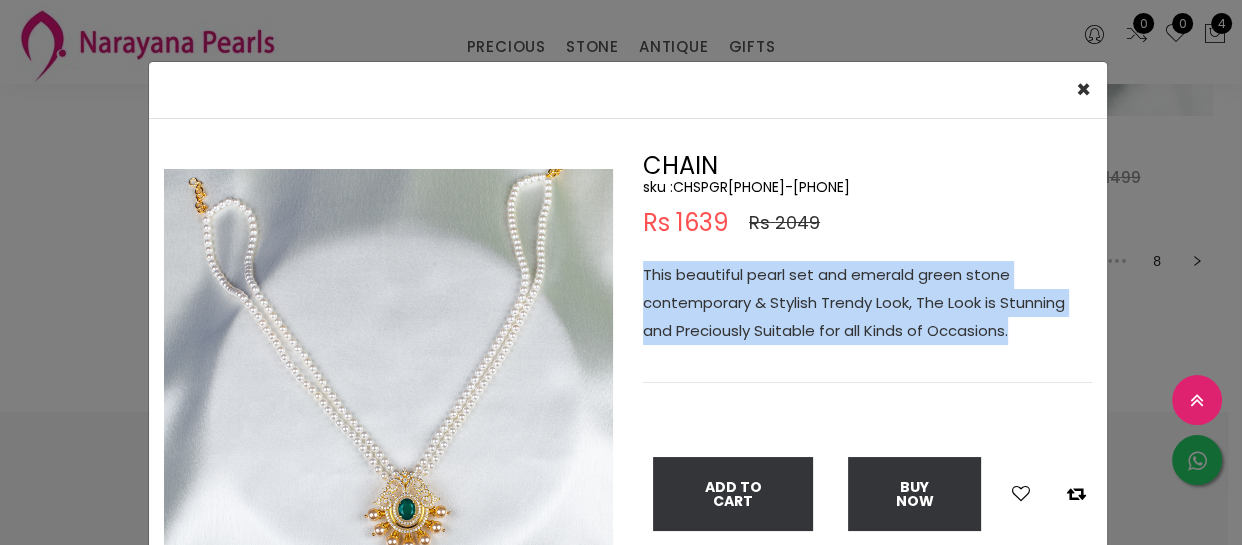 click on "This beautiful pearl set and emerald green stone contemporary & Stylish Trendy Look, The Look is Stunning and Preciously Suitable for all Kinds of Occasions." at bounding box center [867, 303] 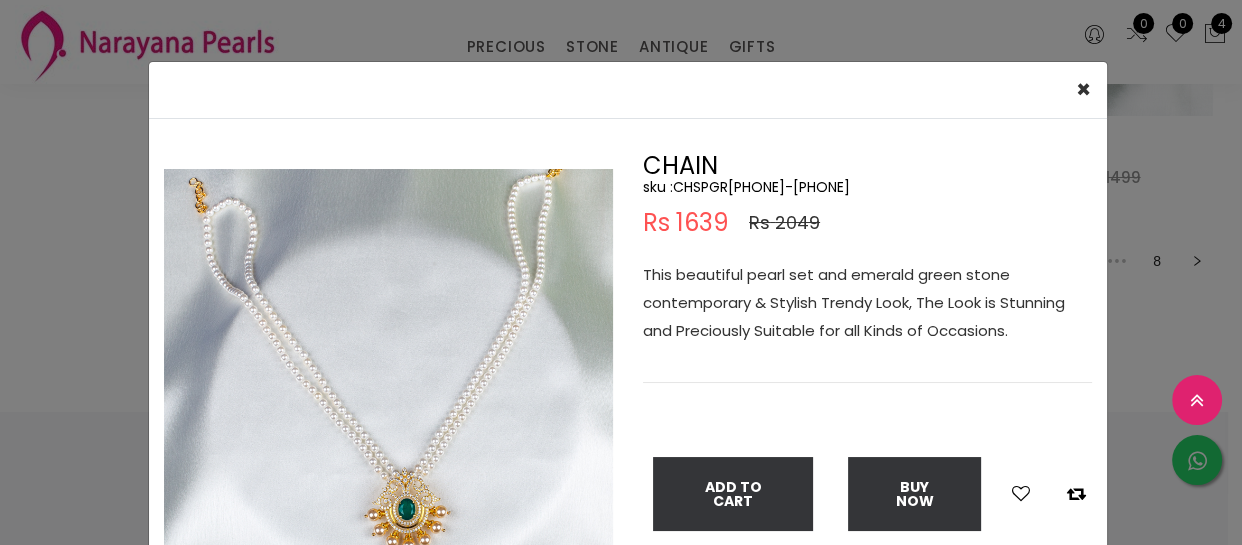 click on "× Close Double (click / press) on the image to zoom (in / out). CHAIN sku :  CHSPGR[PHONE]-[PHONE] Rs   1639   Rs   2049 This beautiful pearl set and emerald green stone contemporary & Stylish Trendy Look, The Look is Stunning and Preciously Suitable for all Kinds of Occasions.  Add To Cart   Buy Now" at bounding box center [621, 272] 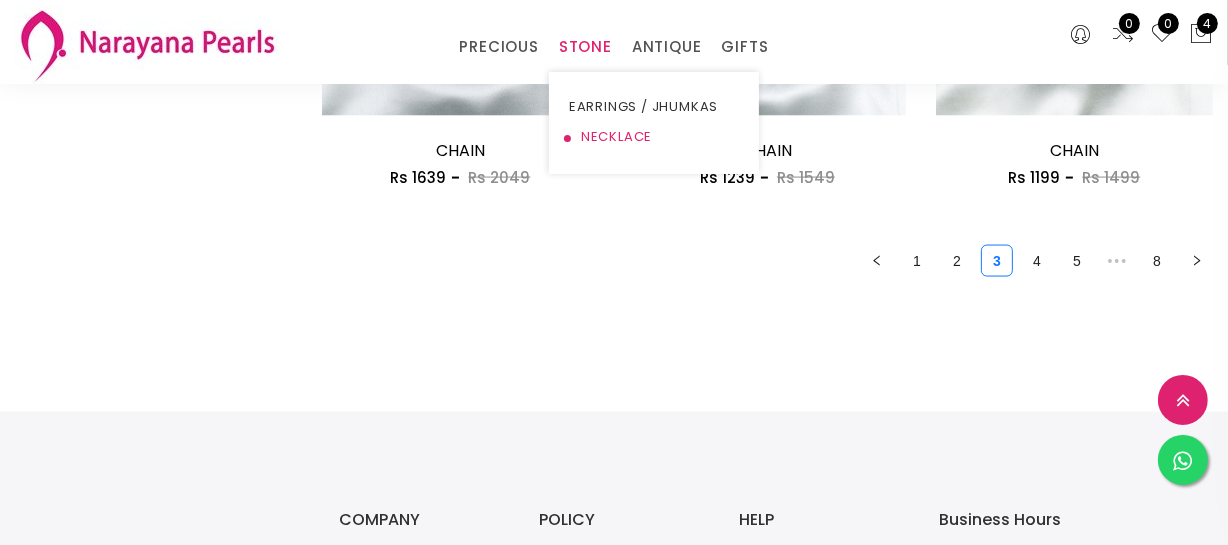 click on "NECKLACE" at bounding box center [654, 137] 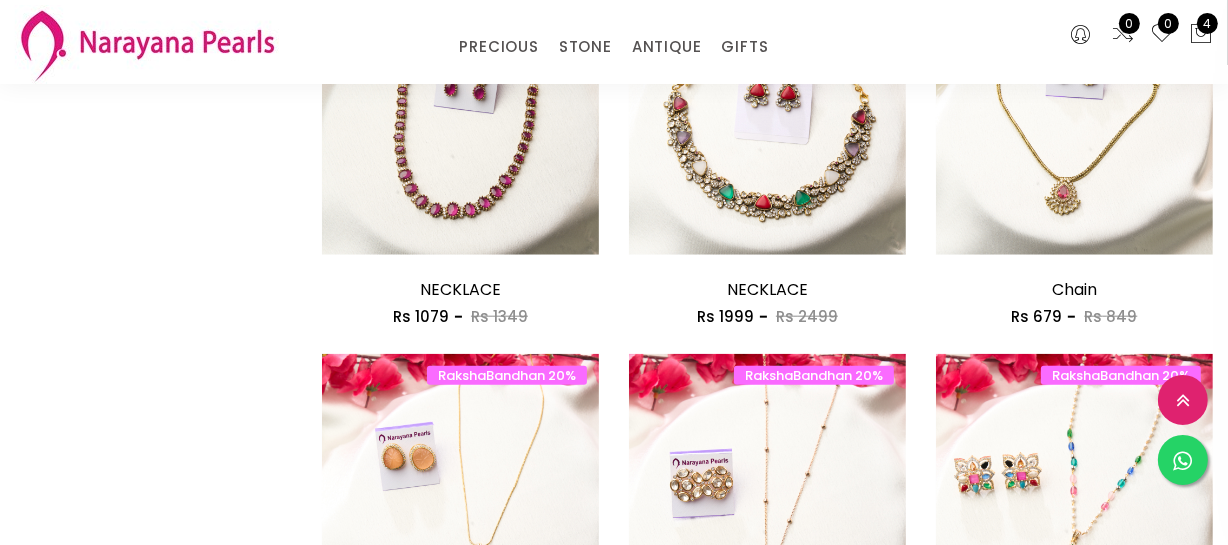 scroll, scrollTop: 1727, scrollLeft: 0, axis: vertical 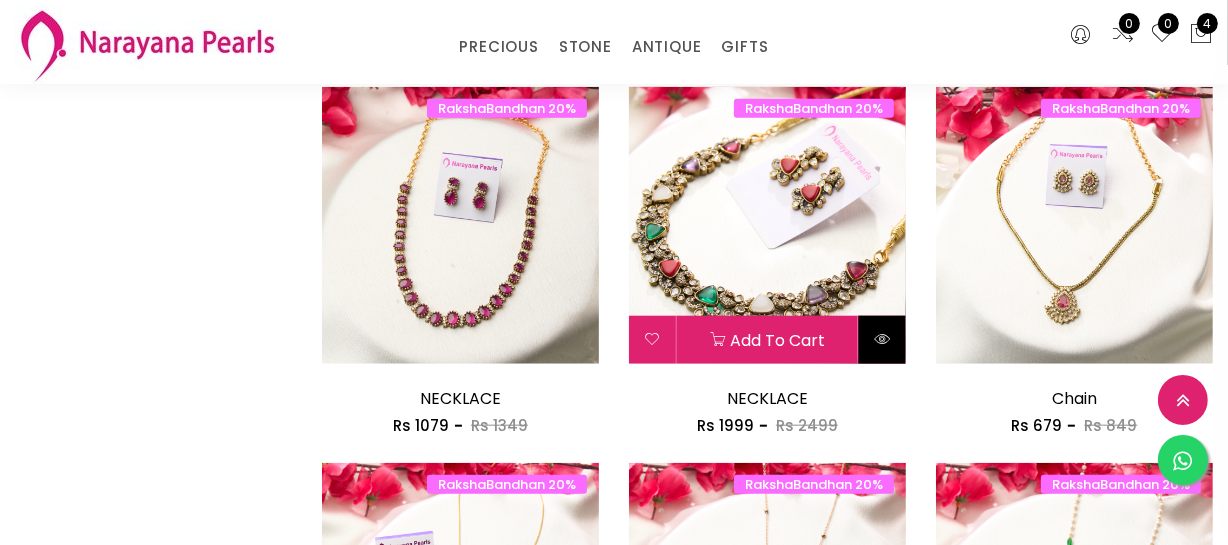 click at bounding box center [882, 339] 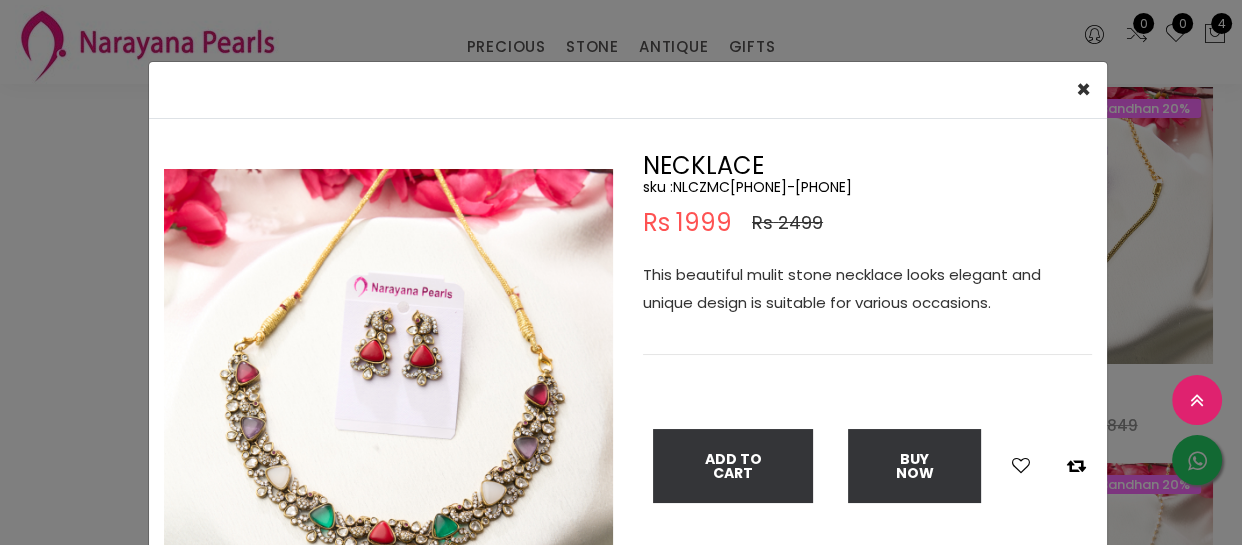 click on "This beautiful mulit stone necklace looks elegant and unique design is suitable for various occasions." at bounding box center (867, 289) 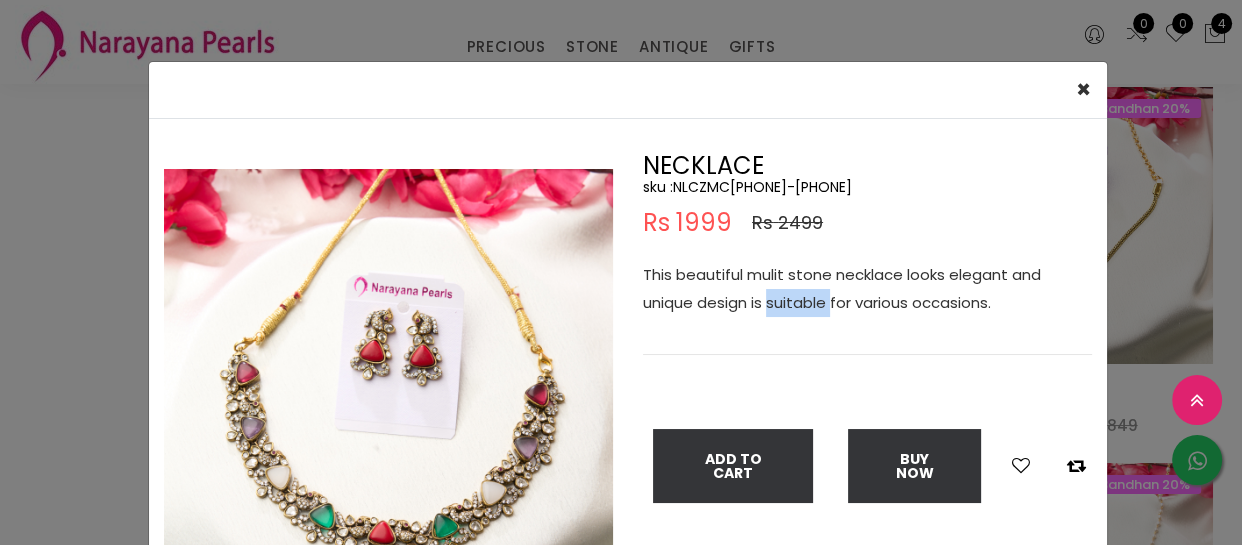 click on "This beautiful mulit stone necklace looks elegant and unique design is suitable for various occasions." at bounding box center (867, 289) 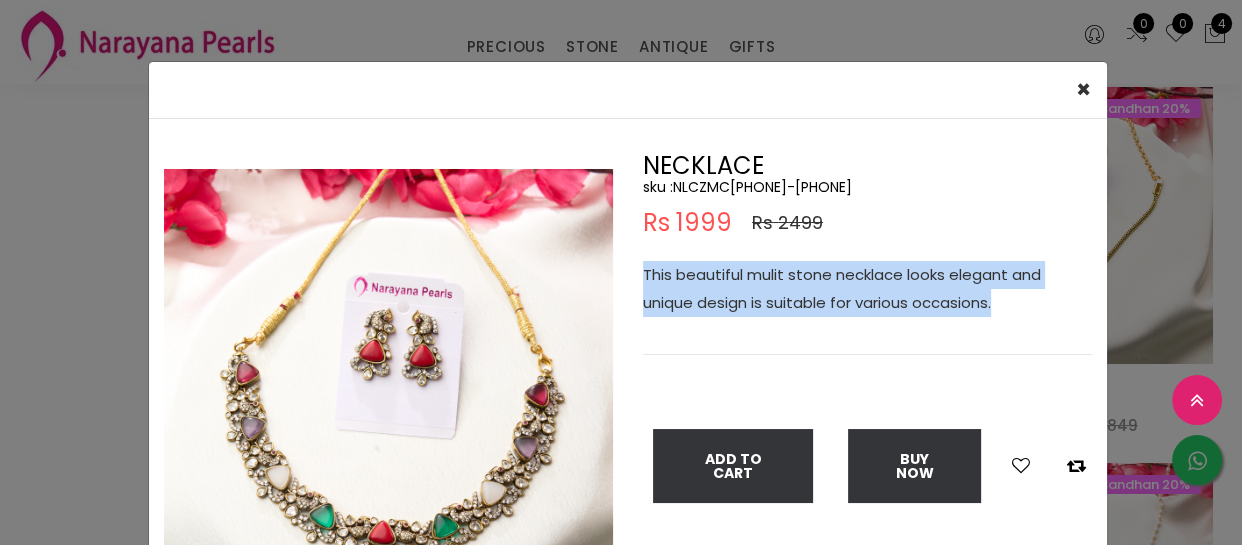 click on "This beautiful mulit stone necklace looks elegant and unique design is suitable for various occasions." at bounding box center [867, 289] 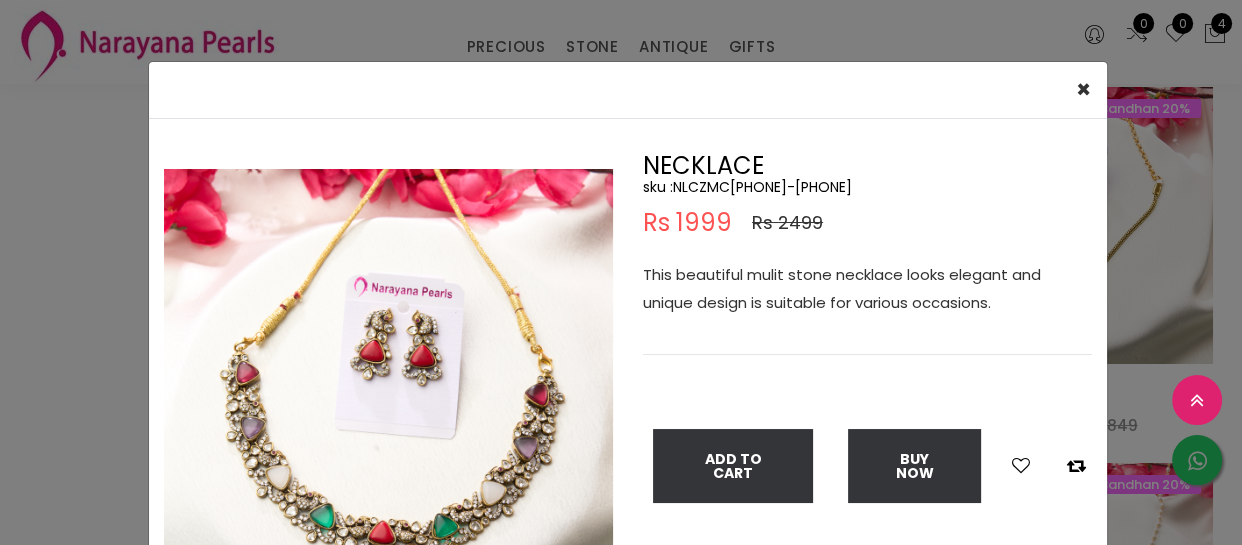 click on "× Close Double (click / press) on the image to zoom (in / out). NECKLACE sku :  NLCZMC[PHONE]-[PHONE] Rs   1175 Rs   1999   Rs   2499 This beautiful mulit stone necklace looks elegant and unique design is suitable for various occasions.  Add To Cart   Buy Now" at bounding box center (621, 272) 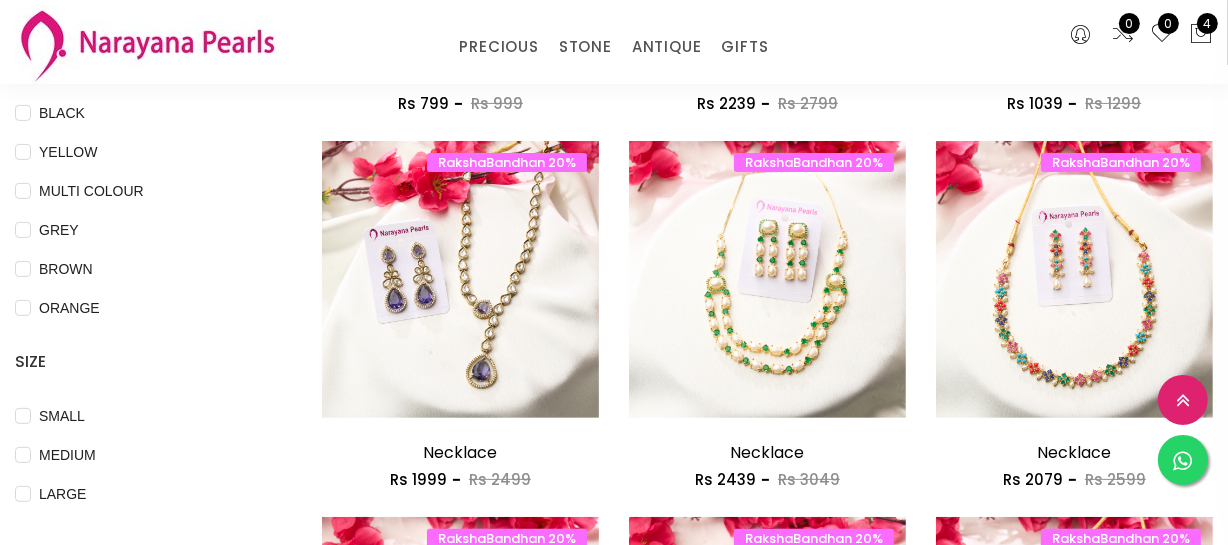 scroll, scrollTop: 90, scrollLeft: 0, axis: vertical 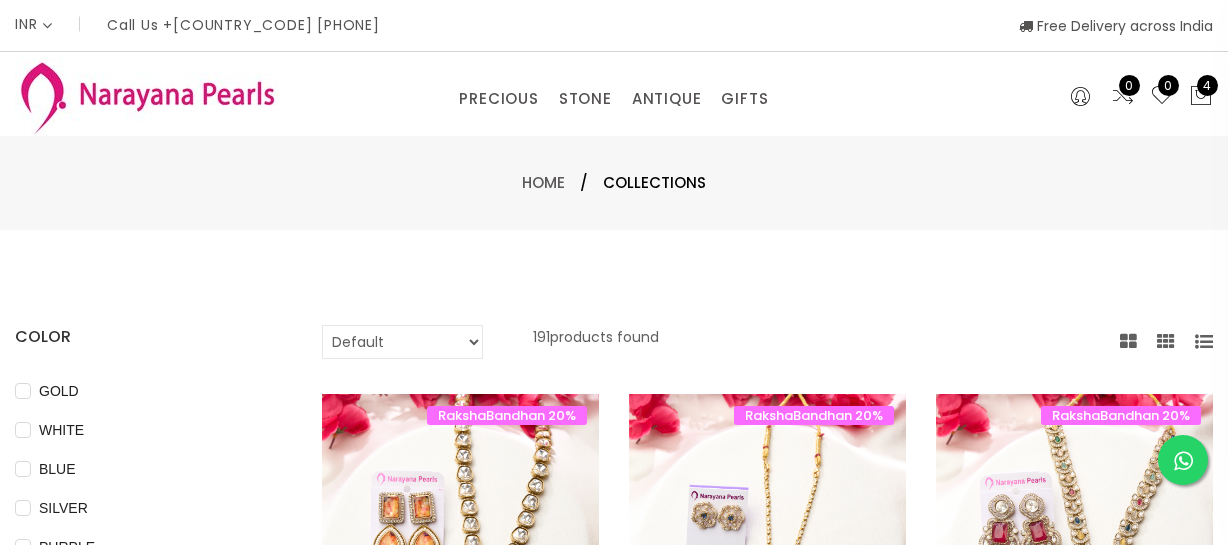 select on "INR" 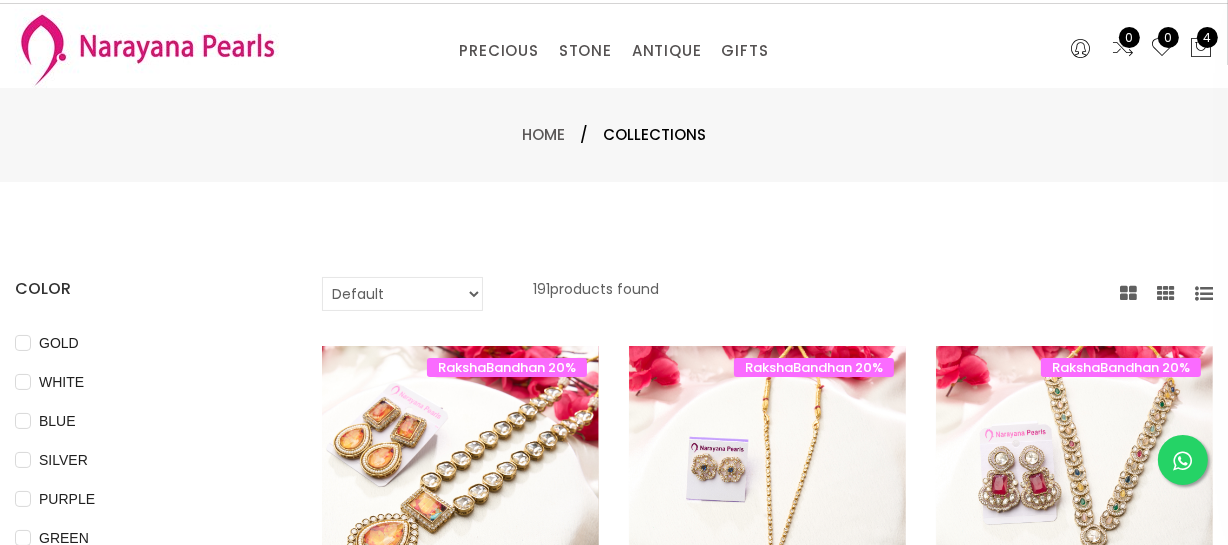 scroll, scrollTop: 90, scrollLeft: 0, axis: vertical 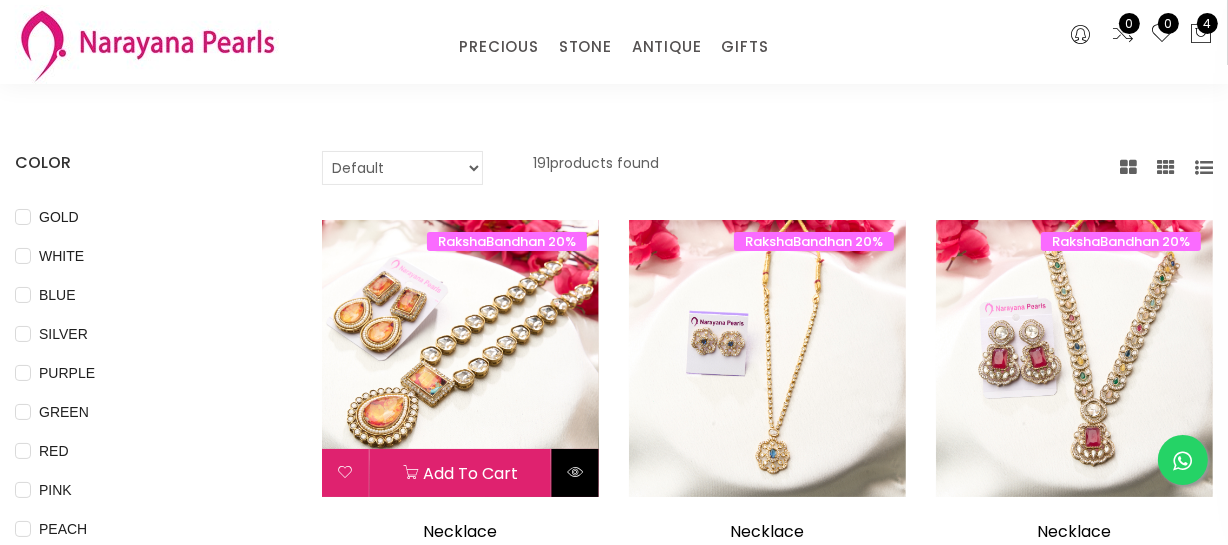 click at bounding box center (575, 472) 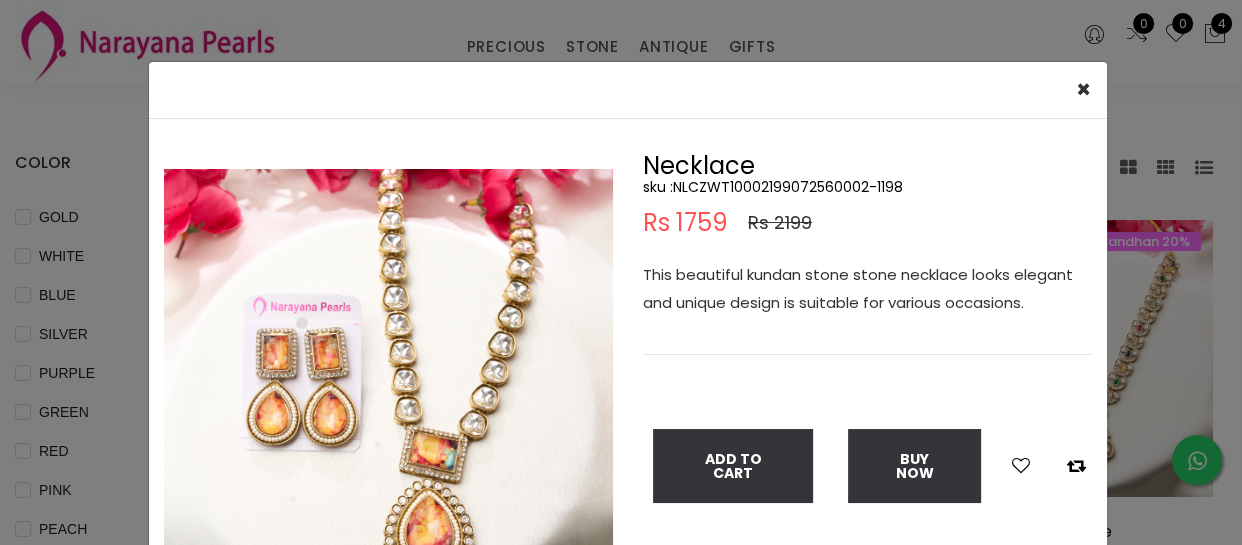 click on "× Close Double (click / press) on the image to zoom (in / out). Necklace sku :  NLCZWT10002199072560002-1198 Rs   1759   Rs   2199 This beautiful kundan stone stone necklace looks elegant and unique design is suitable for various occasions.  Add To Cart   Buy Now" at bounding box center [621, 272] 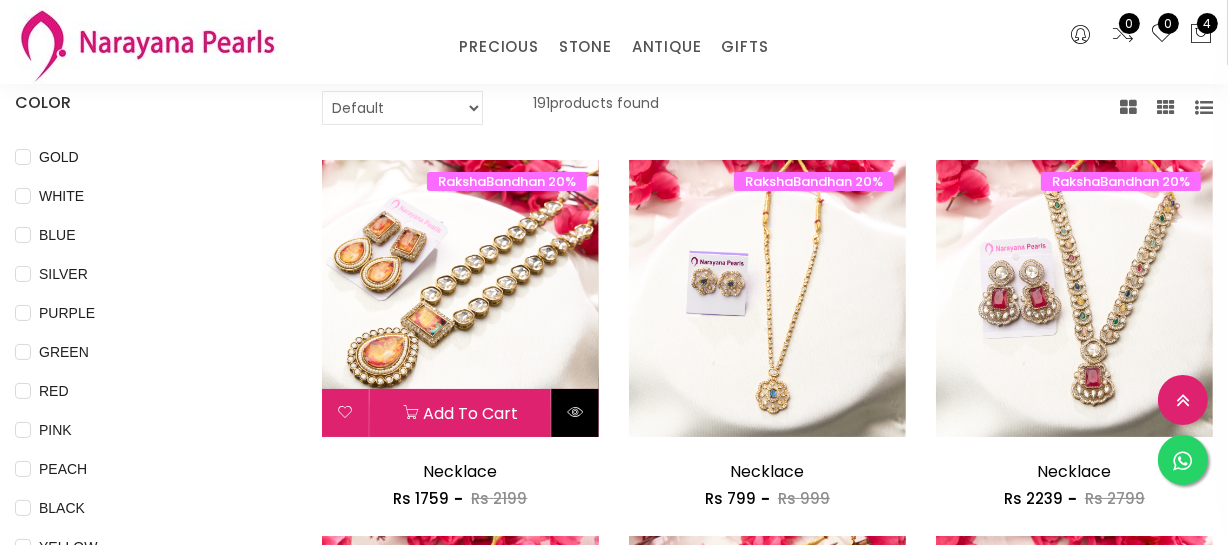 scroll, scrollTop: 181, scrollLeft: 0, axis: vertical 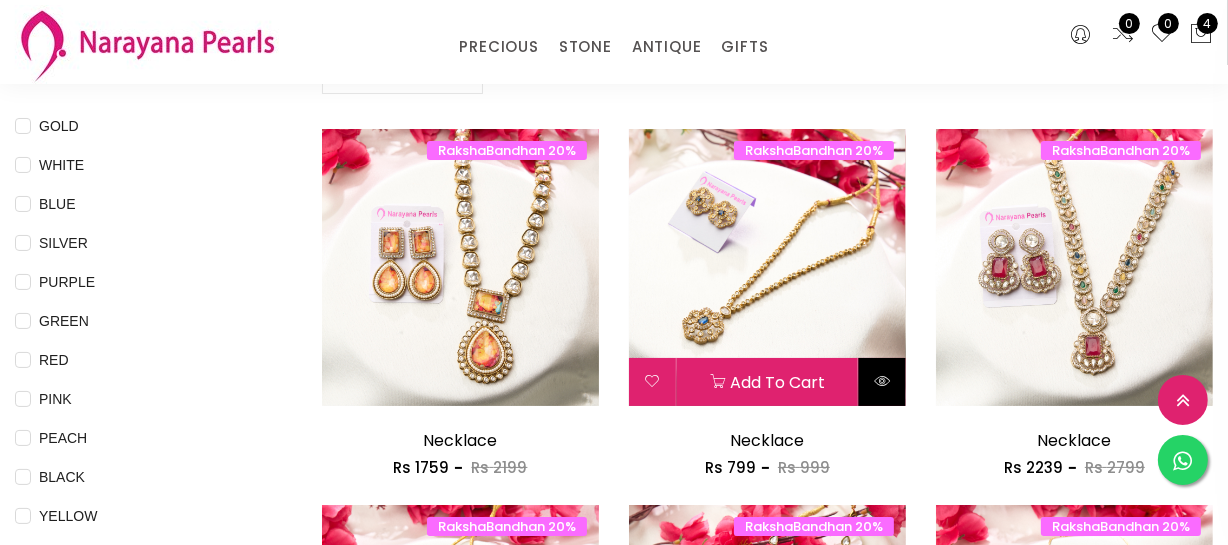 click at bounding box center (882, 382) 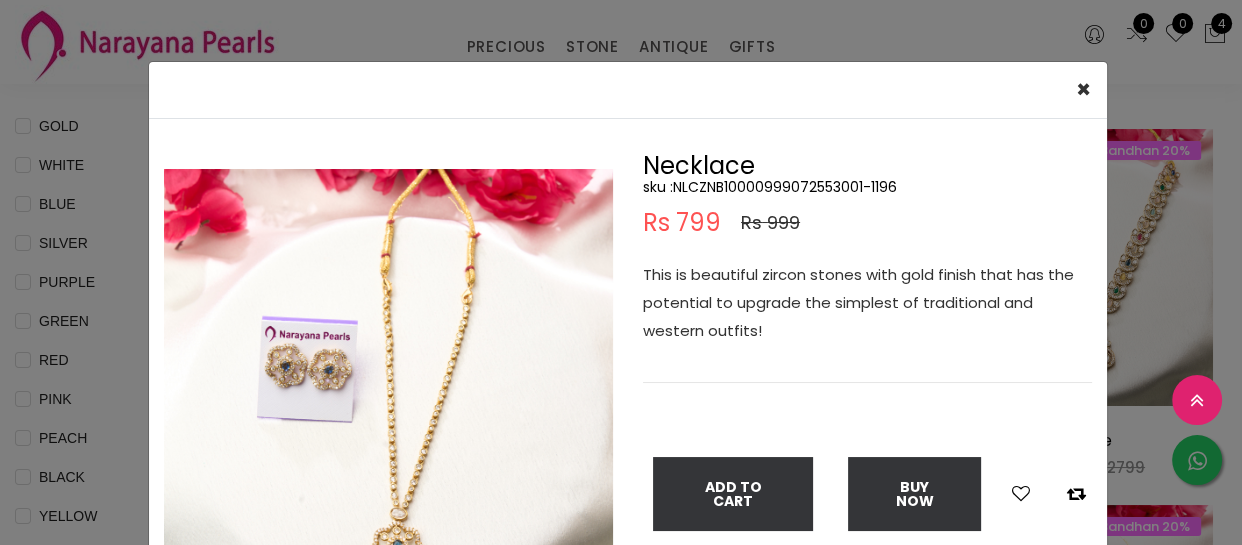 click on "× Close Double (click / press) on the image to zoom (in / out). Necklace sku :  NLCZNB10000999072553001-1196 Rs   799   Rs   999 This is beautiful zircon stones  with gold finish that has the potential to upgrade the simplest of traditional and western outfits!  Add To Cart   Buy Now" at bounding box center (621, 272) 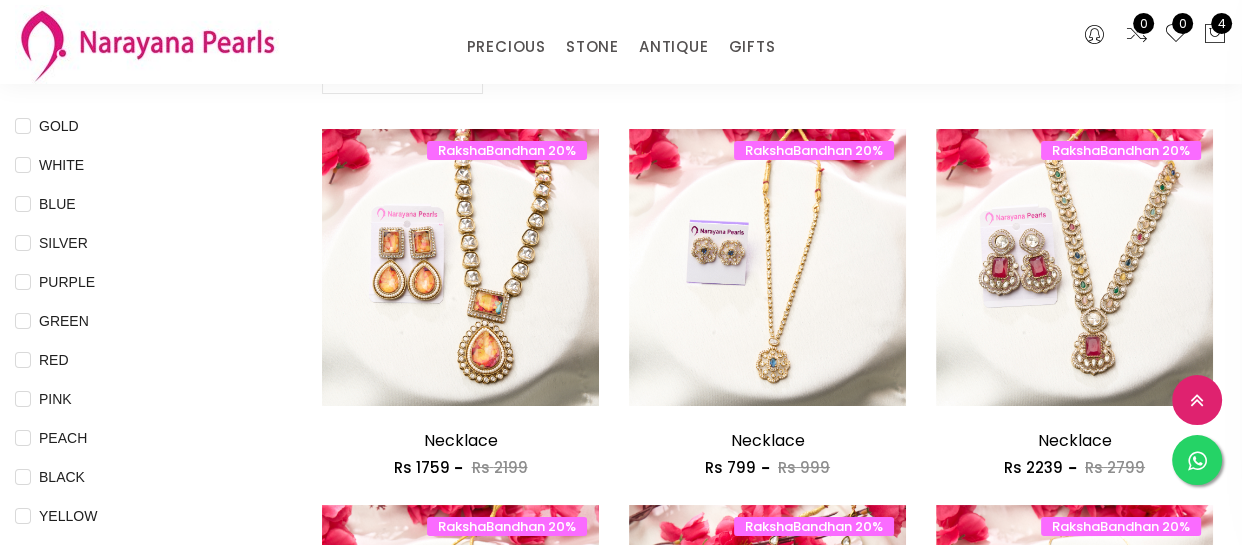 click on "× Close Double (click / press) on the image to zoom (in / out). Necklace sku :  NLCZNB10000999072553001-1196 Rs   799   Rs   999 This is beautiful zircon stones  with gold finish that has the potential to upgrade the simplest of traditional and western outfits!  Add To Cart   Buy Now" at bounding box center (621, 272) 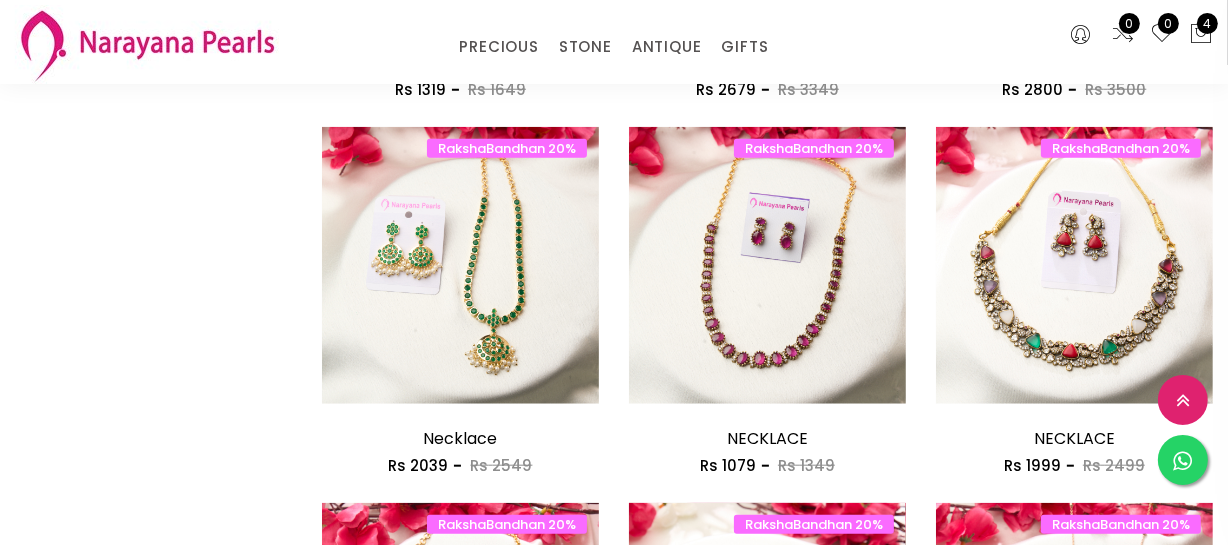 scroll, scrollTop: 1909, scrollLeft: 0, axis: vertical 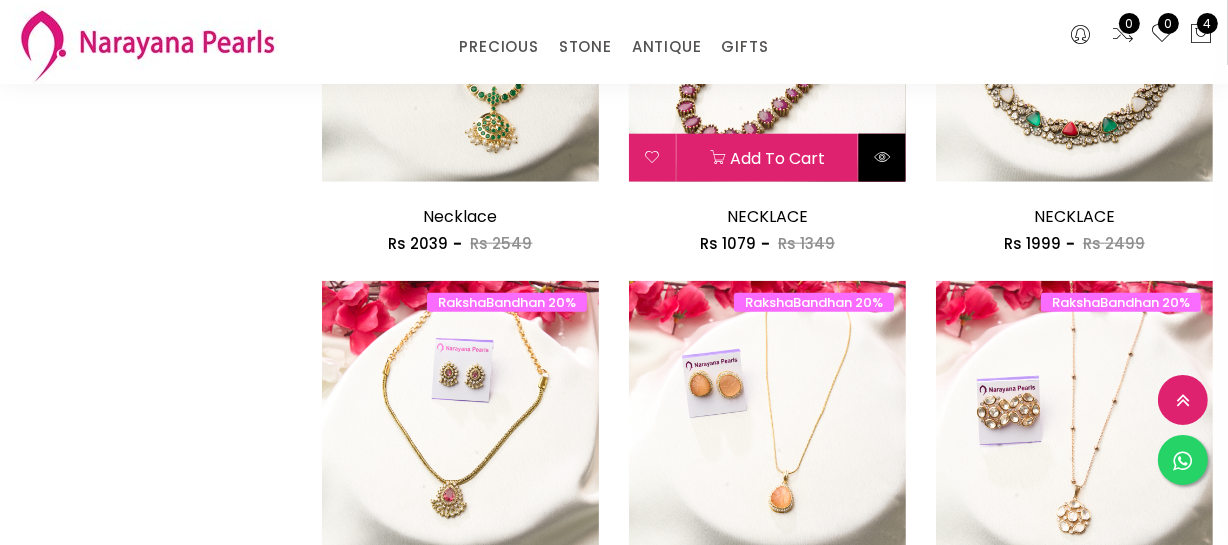 click at bounding box center [882, 157] 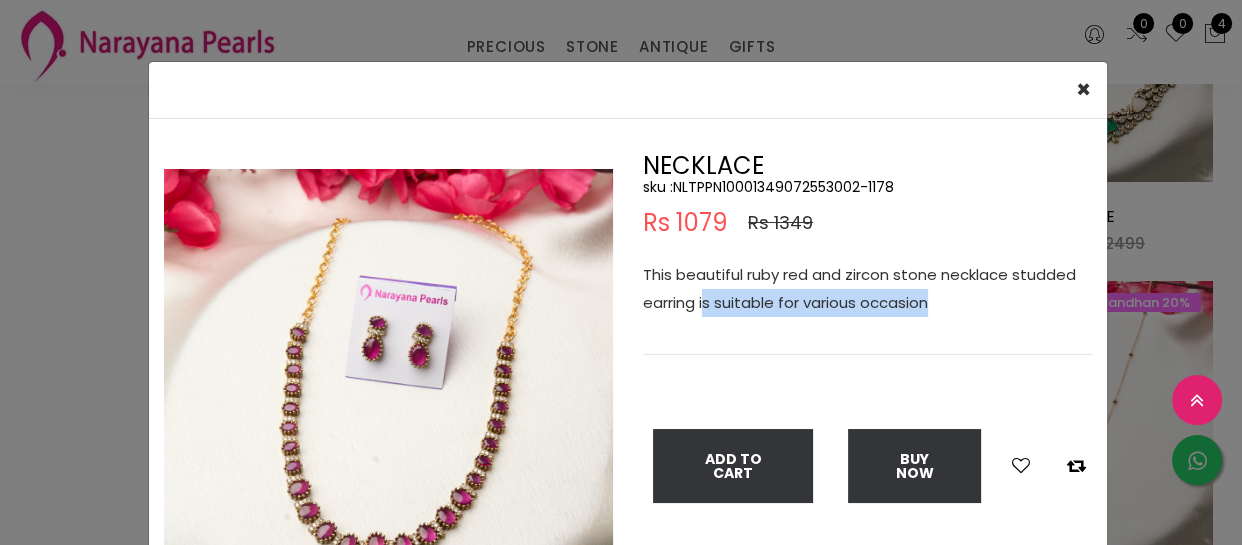 drag, startPoint x: 696, startPoint y: 299, endPoint x: 949, endPoint y: 303, distance: 253.03162 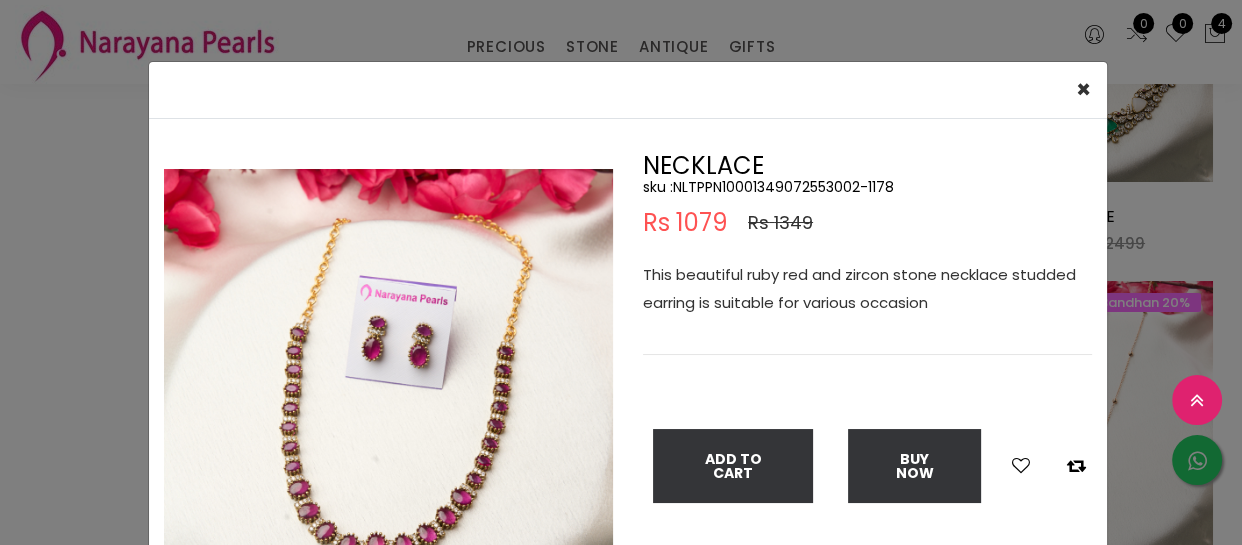 click on "× Close Double (click / press) on the image to zoom (in / out). NECKLACE sku :  NLTPPN10001349072553002-1178 Rs   1079   Rs   1349 This beautiful ruby red and zircon stone necklace studded earring is suitable for various occasion  Add To Cart   Buy Now" at bounding box center [621, 272] 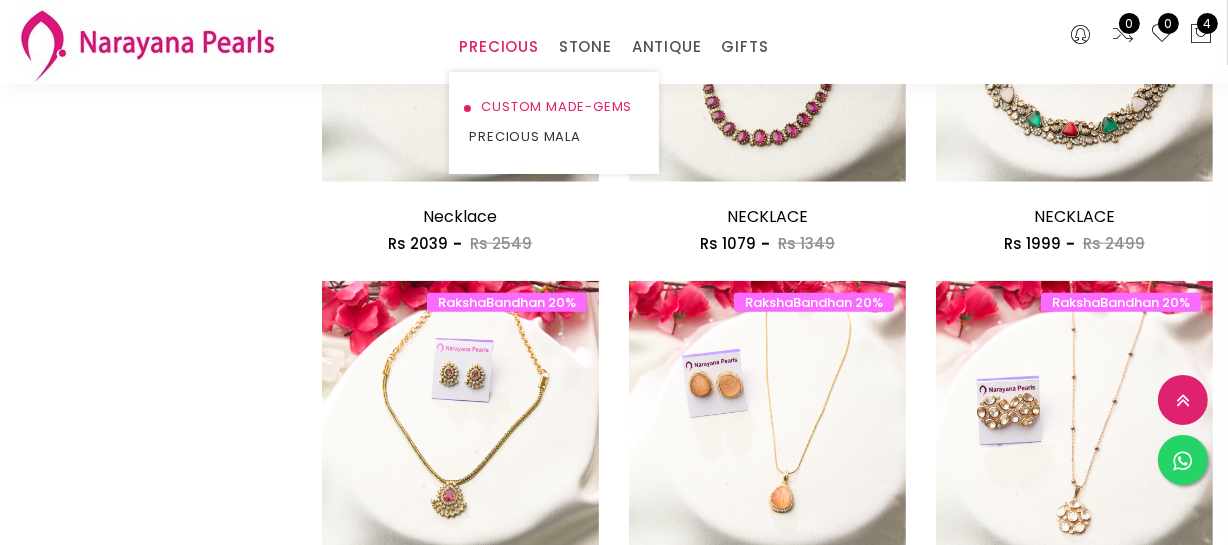 click on "CUSTOM MADE-GEMS" at bounding box center [554, 107] 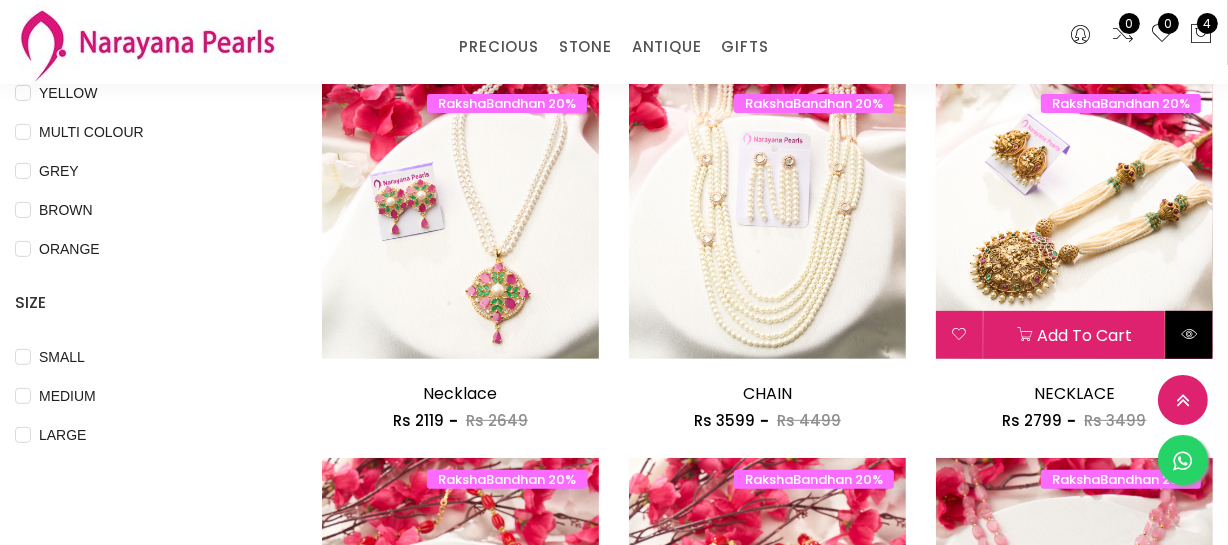 scroll, scrollTop: 636, scrollLeft: 0, axis: vertical 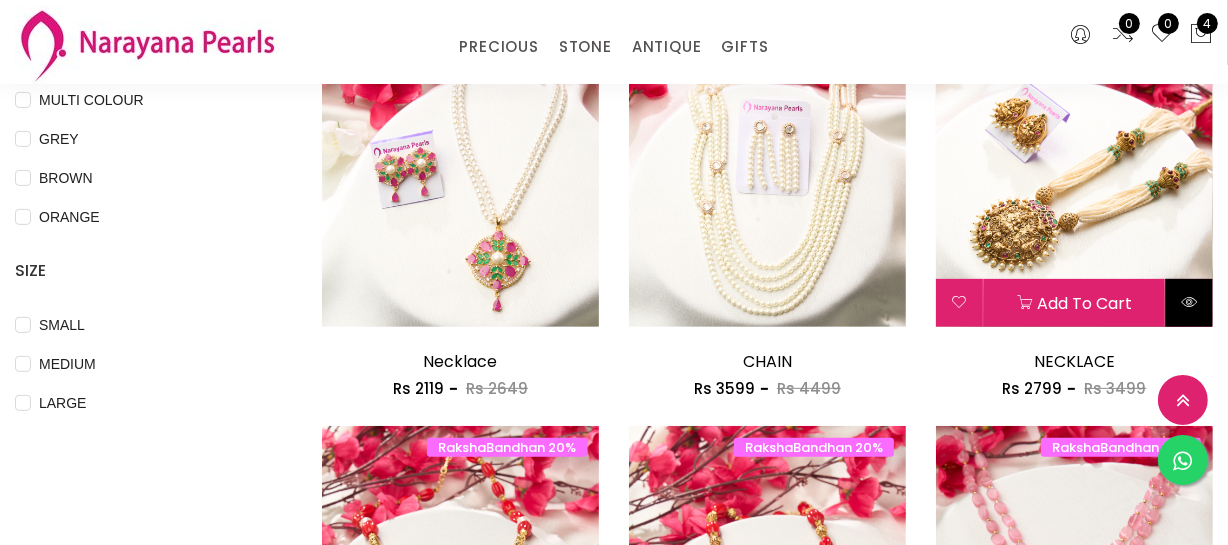 click at bounding box center (1189, 302) 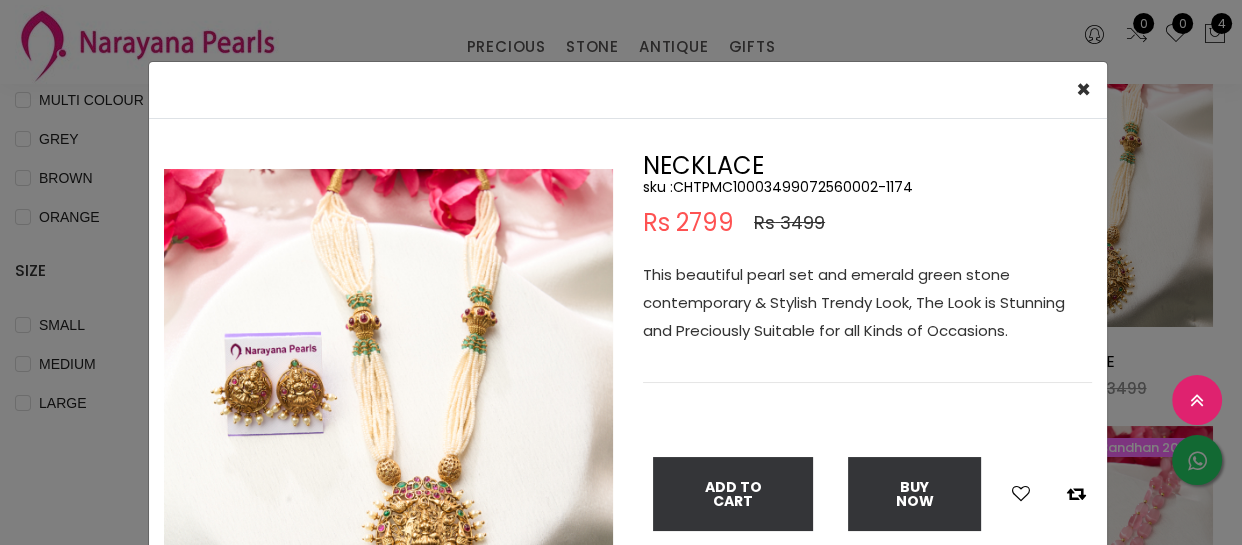 click on "This beautiful pearl set and emerald green stone contemporary & Stylish Trendy Look, The Look is Stunning and Preciously Suitable for all Kinds of Occasions." at bounding box center [867, 303] 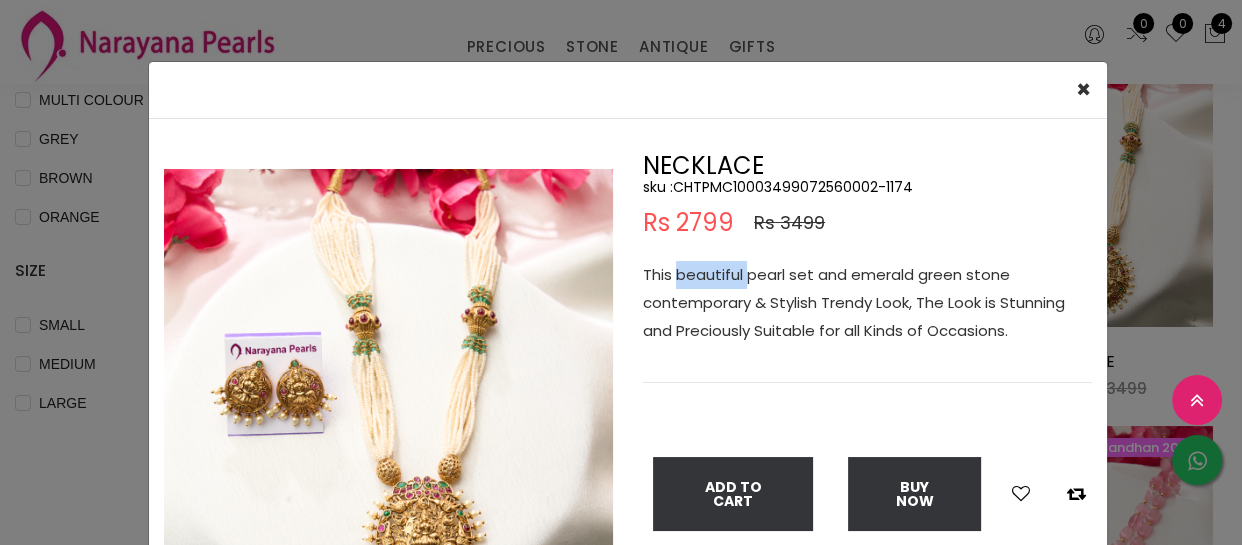 click on "This beautiful pearl set and emerald green stone contemporary & Stylish Trendy Look, The Look is Stunning and Preciously Suitable for all Kinds of Occasions." at bounding box center [867, 303] 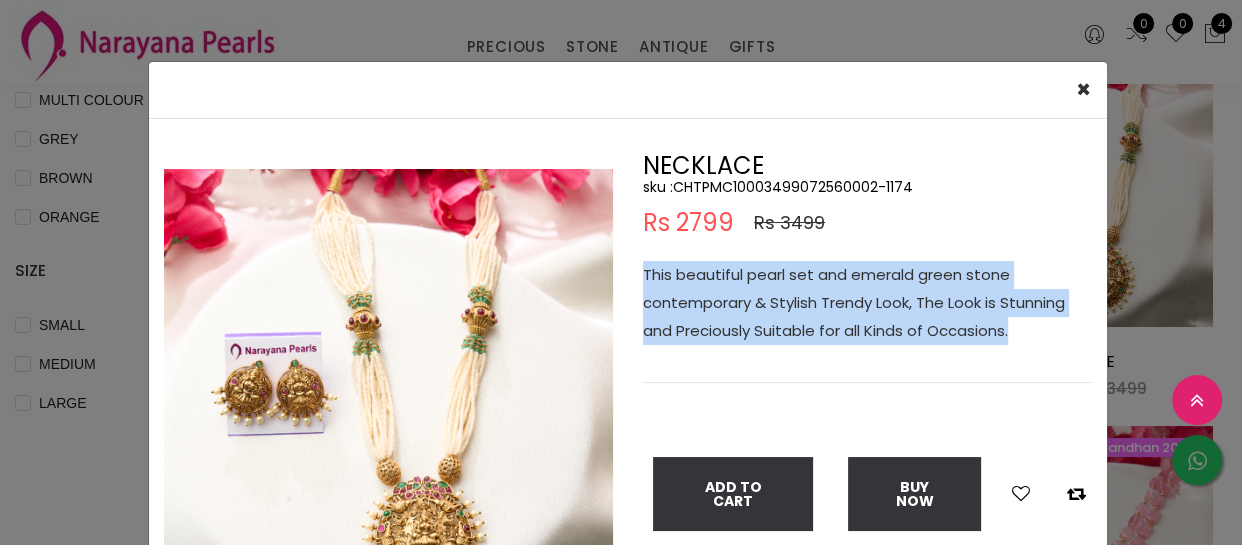 click on "This beautiful pearl set and emerald green stone contemporary & Stylish Trendy Look, The Look is Stunning and Preciously Suitable for all Kinds of Occasions." at bounding box center [867, 303] 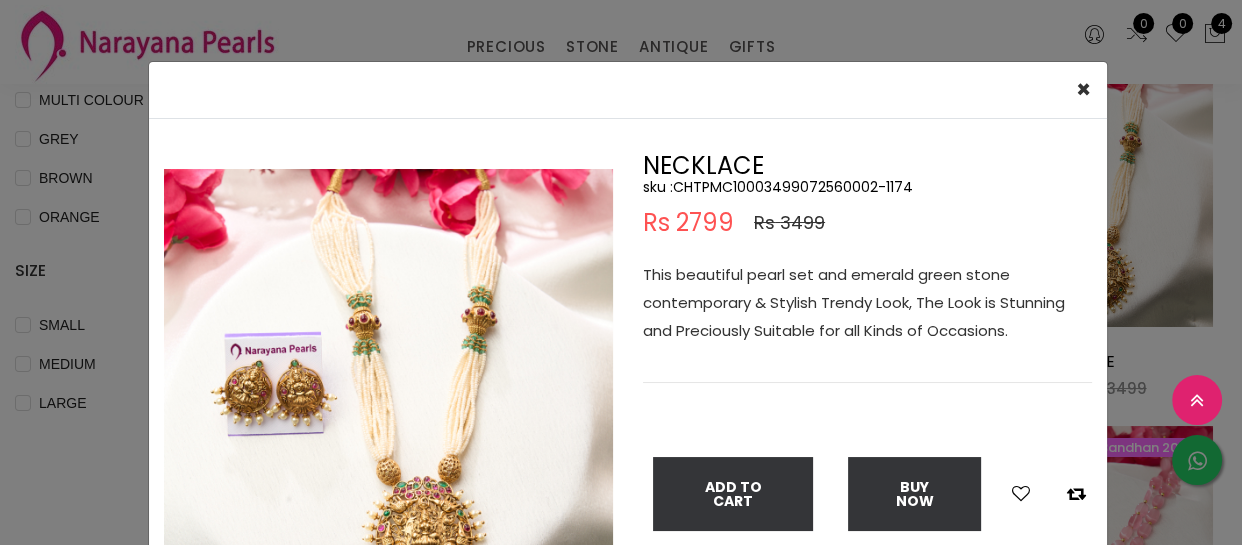 click on "× Close Double (click / press) on the image to zoom (in / out). NECKLACE sku :  CHTPMC10003499072560002-1174 Rs   2799   Rs   3499 This beautiful pearl set and emerald green stone contemporary & Stylish Trendy Look, The Look is Stunning and Preciously Suitable for all Kinds of Occasions.  Add To Cart   Buy Now" at bounding box center (621, 272) 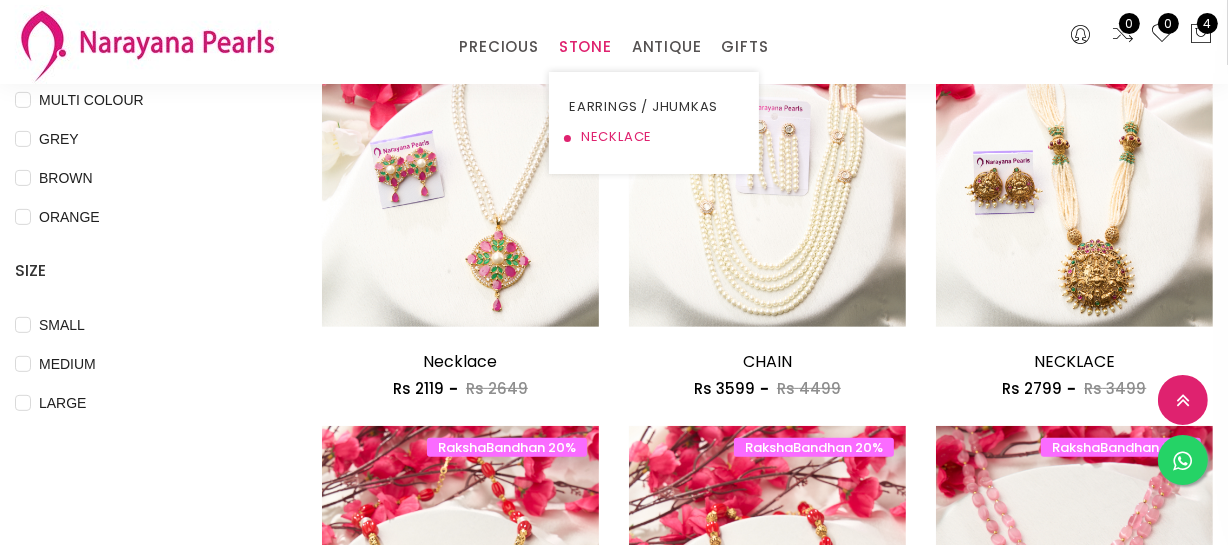 click on "NECKLACE" at bounding box center [654, 137] 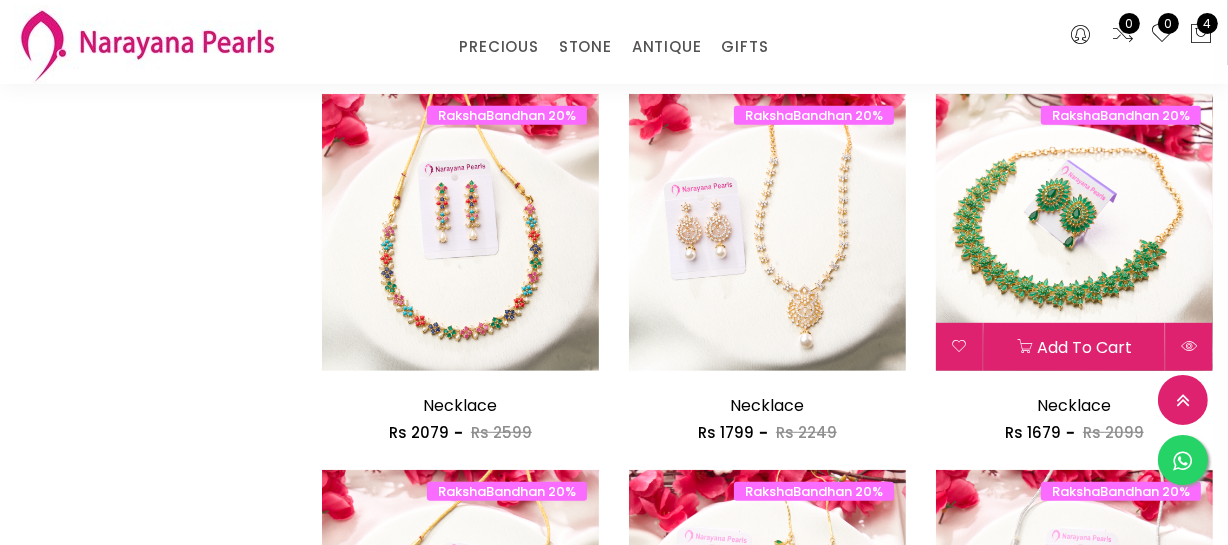 scroll, scrollTop: 1000, scrollLeft: 0, axis: vertical 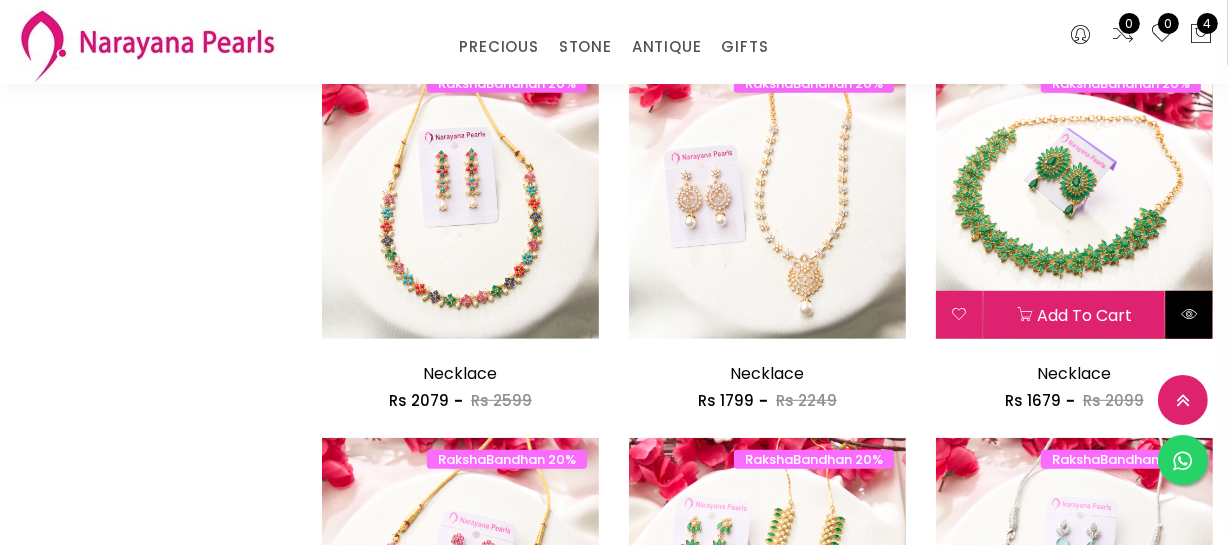 click at bounding box center [1189, 315] 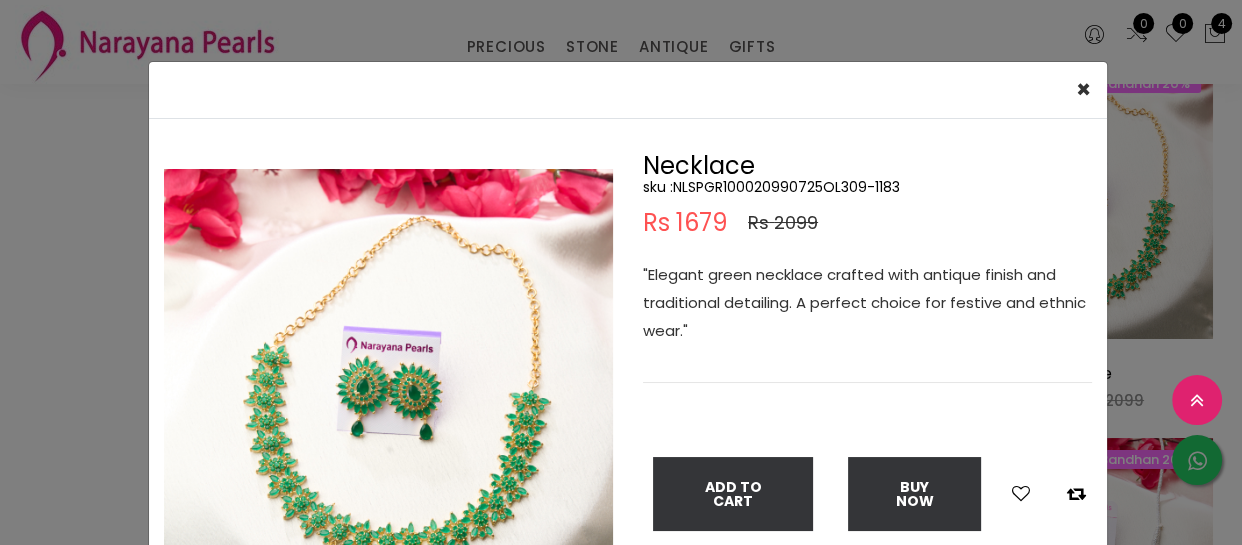click on ""Elegant green necklace crafted with antique finish and traditional detailing. A perfect choice for festive and ethnic wear."" at bounding box center [867, 303] 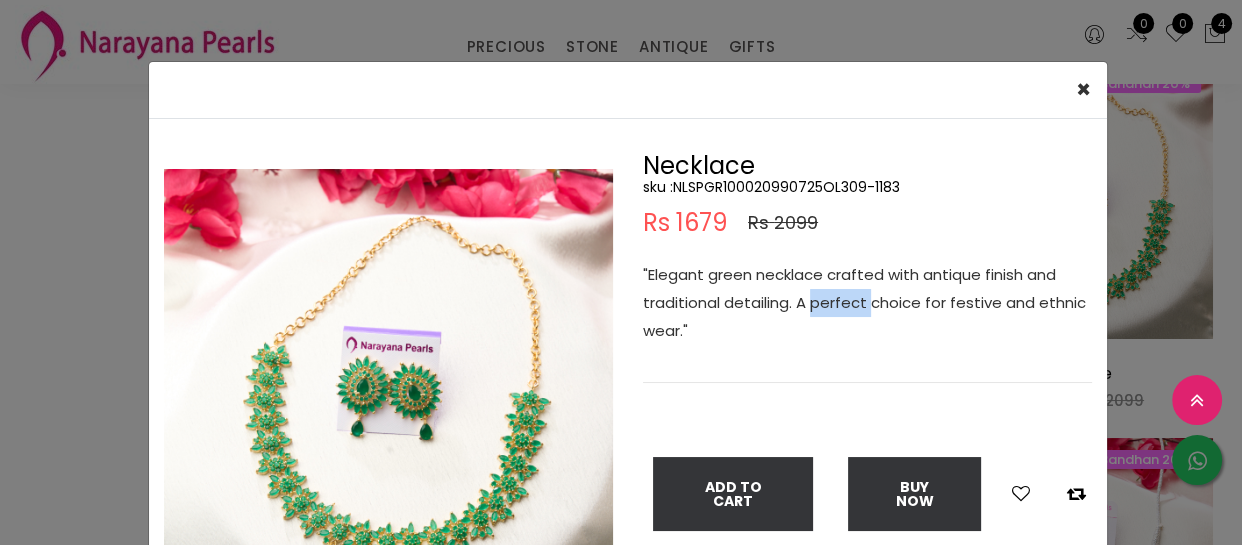 click on ""Elegant green necklace crafted with antique finish and traditional detailing. A perfect choice for festive and ethnic wear."" at bounding box center [867, 303] 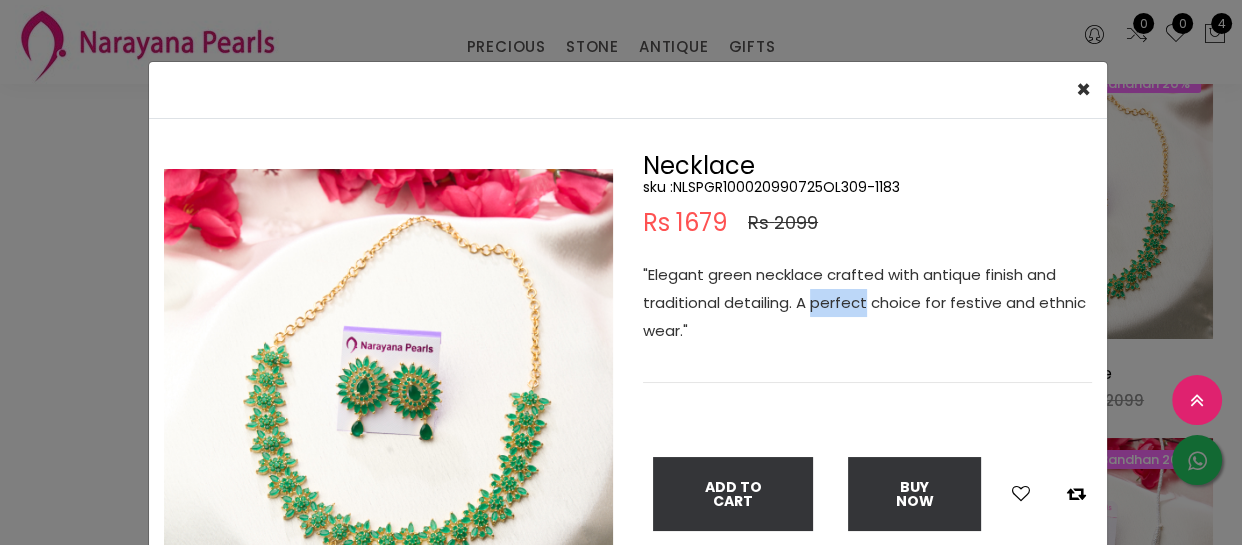 click on ""Elegant green necklace crafted with antique finish and traditional detailing. A perfect choice for festive and ethnic wear."" at bounding box center [867, 303] 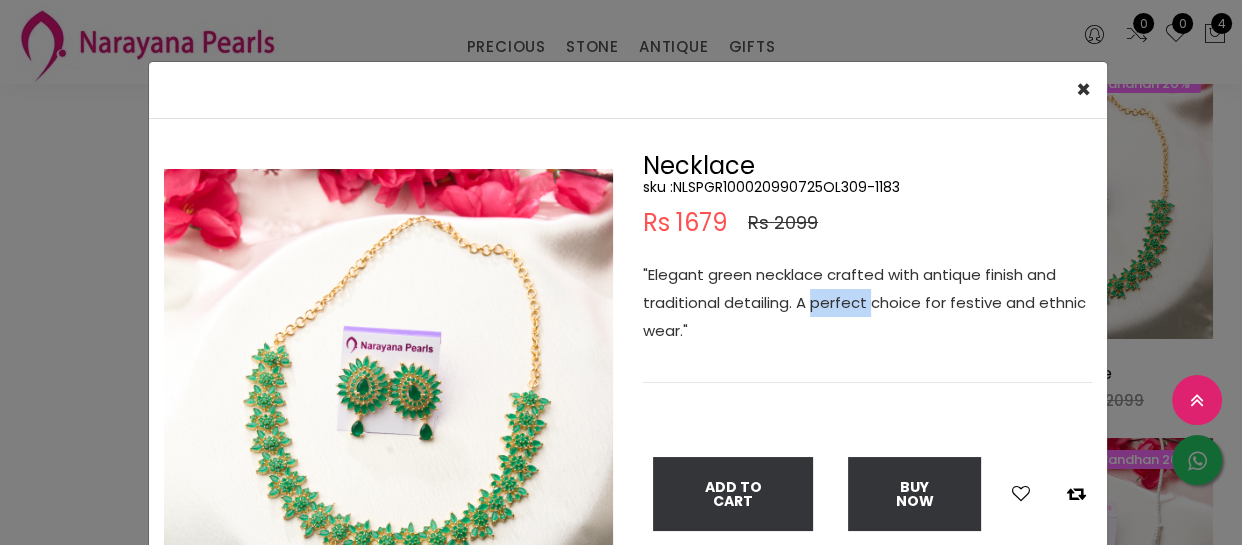 click on ""Elegant green necklace crafted with antique finish and traditional detailing. A perfect choice for festive and ethnic wear."" at bounding box center (867, 303) 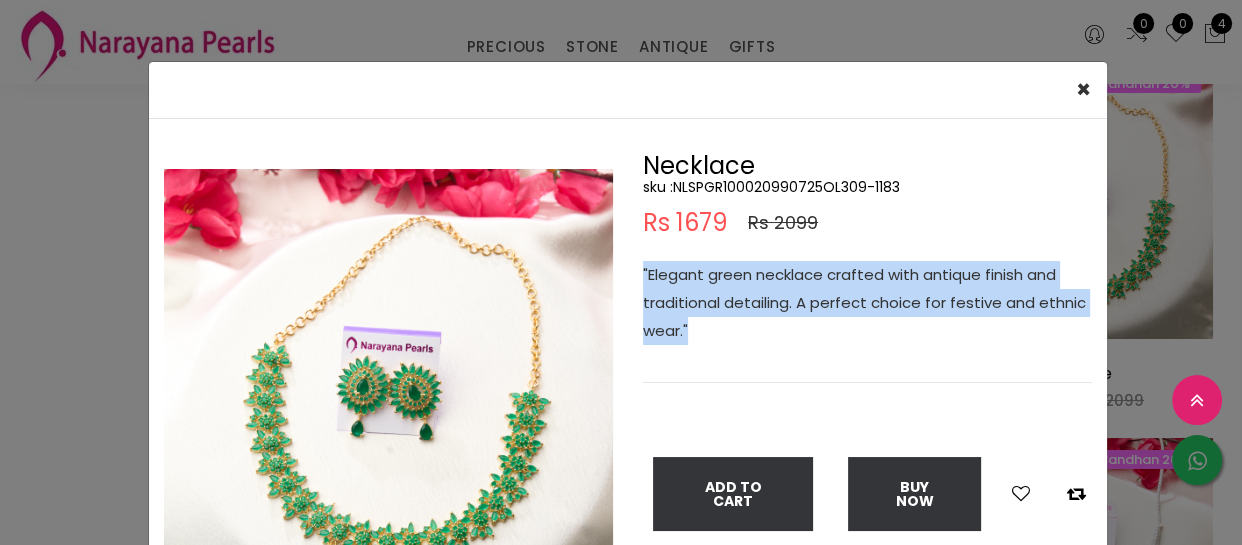 click on ""Elegant green necklace crafted with antique finish and traditional detailing. A perfect choice for festive and ethnic wear."" at bounding box center [867, 303] 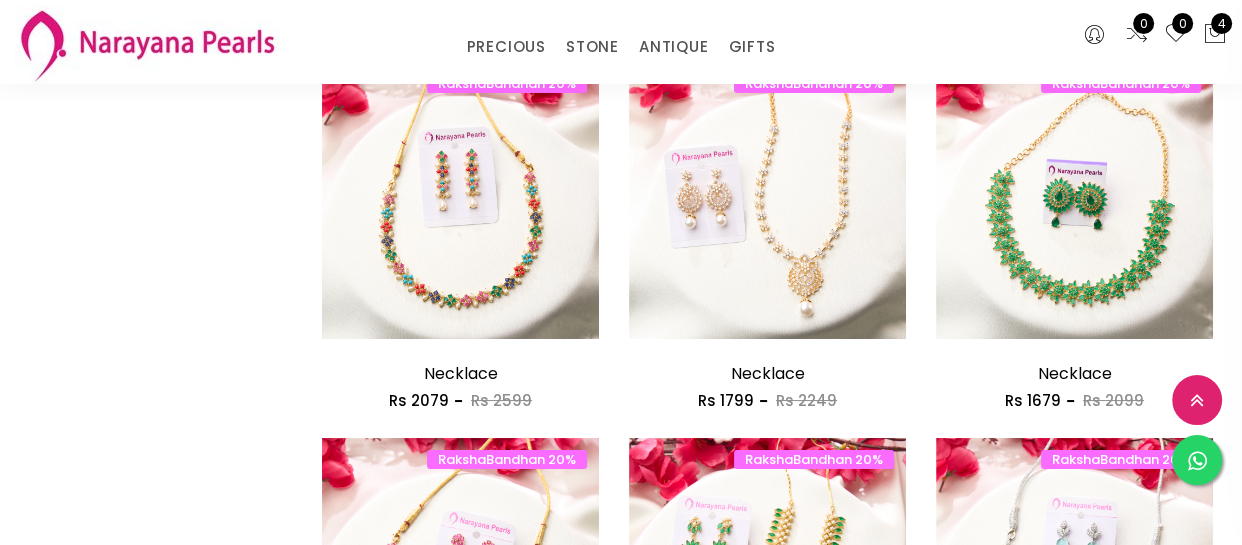 click on "× Close Double (click / press) on the image to zoom (in / out). Necklace sku :  NLSPGR100020990725OL309-1183 Rs   1679   Rs   2099 "Elegant green necklace crafted with antique finish and traditional detailing. A perfect choice for festive and ethnic wear."  Add To Cart   Buy Now" at bounding box center (621, 272) 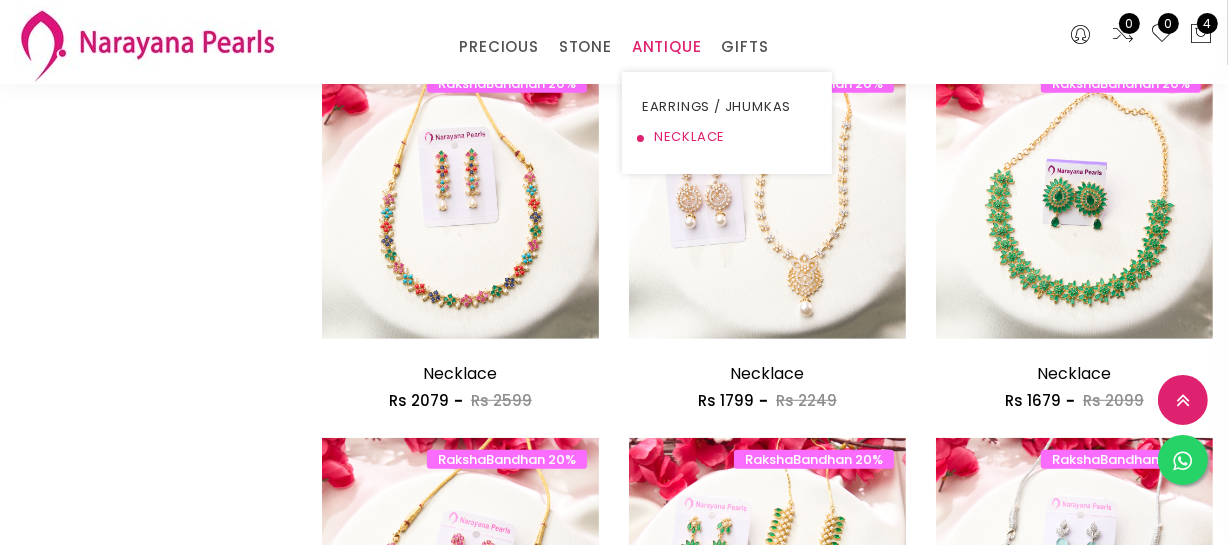 click on "NECKLACE" at bounding box center [727, 137] 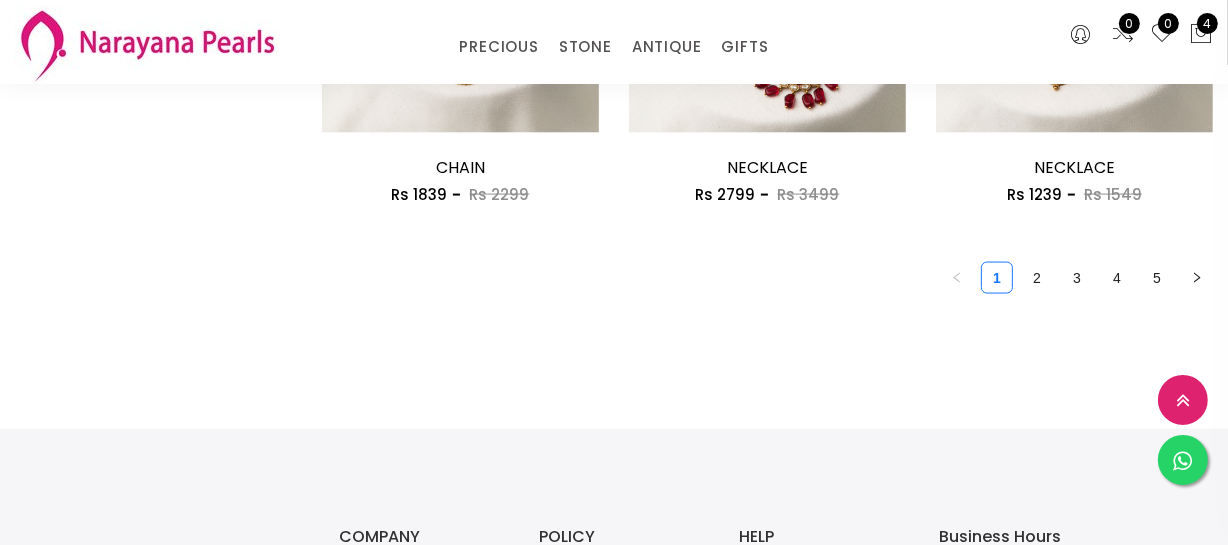 scroll, scrollTop: 2727, scrollLeft: 0, axis: vertical 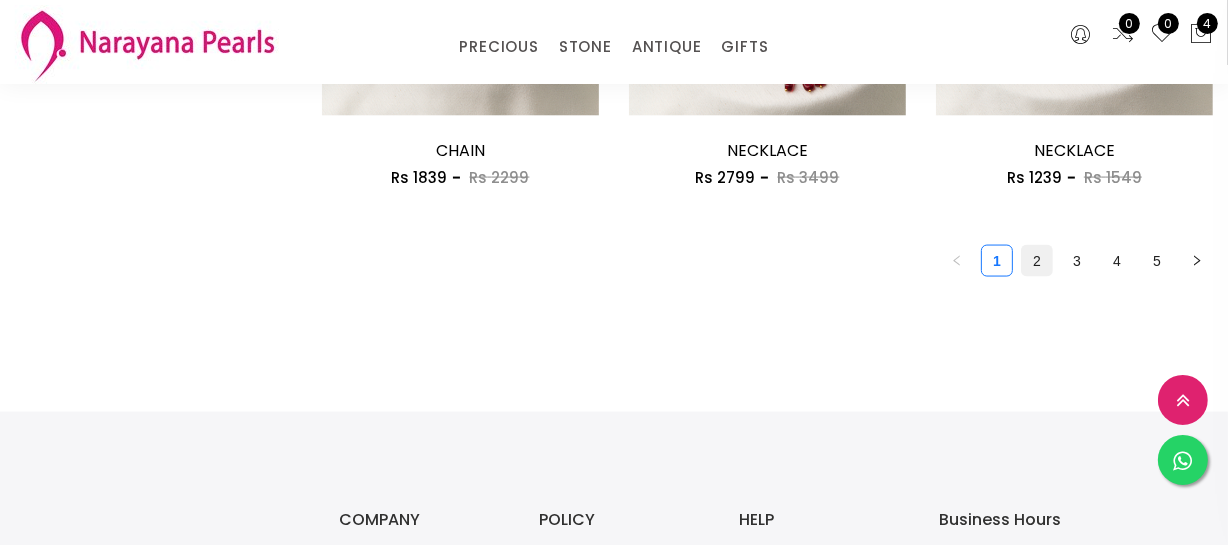click on "2" at bounding box center [1037, 261] 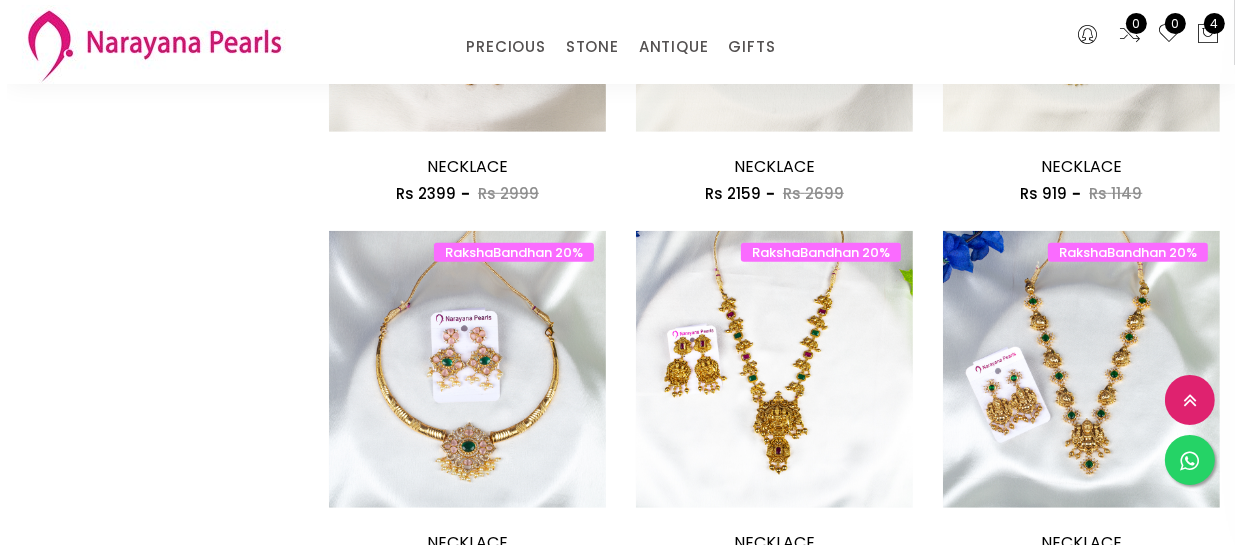 scroll, scrollTop: 1454, scrollLeft: 0, axis: vertical 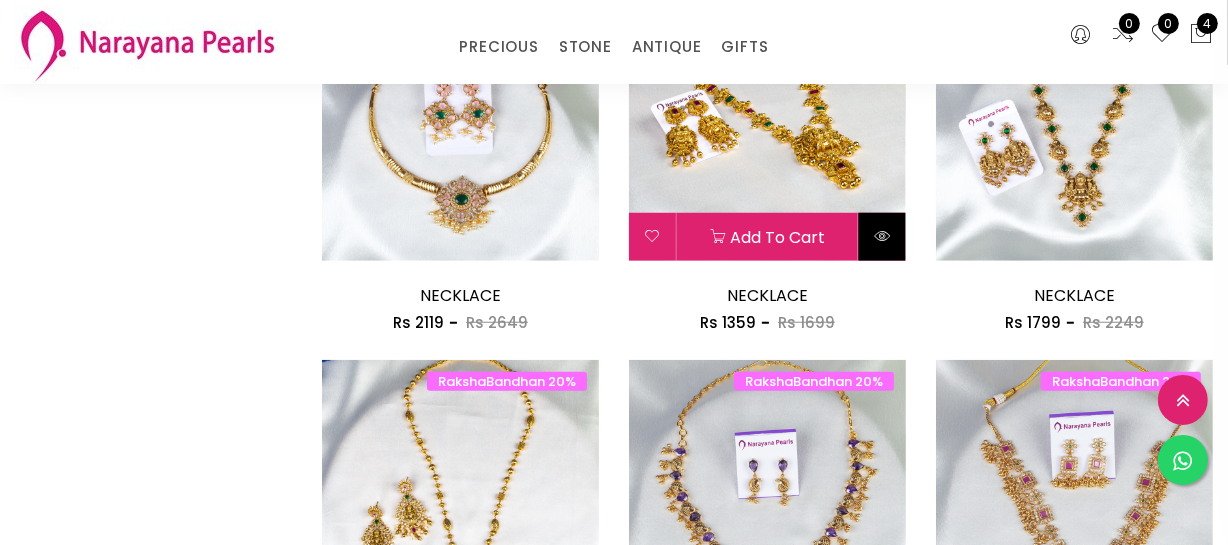 click at bounding box center [882, 236] 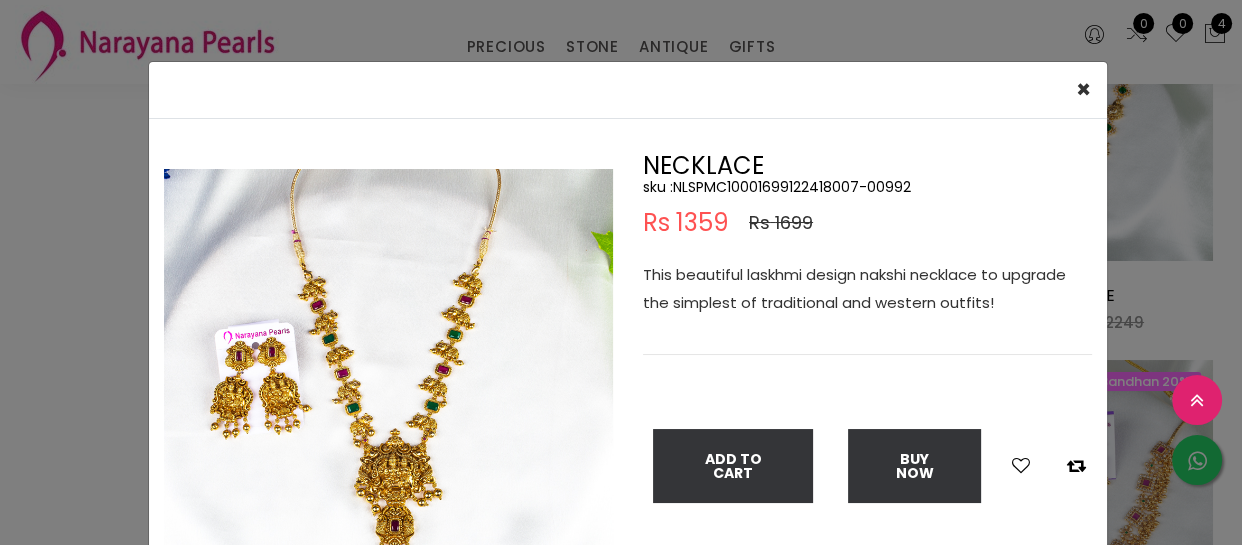 click on "This beautiful laskhmi design nakshi necklace to upgrade the simplest of traditional and western outfits!" at bounding box center (867, 289) 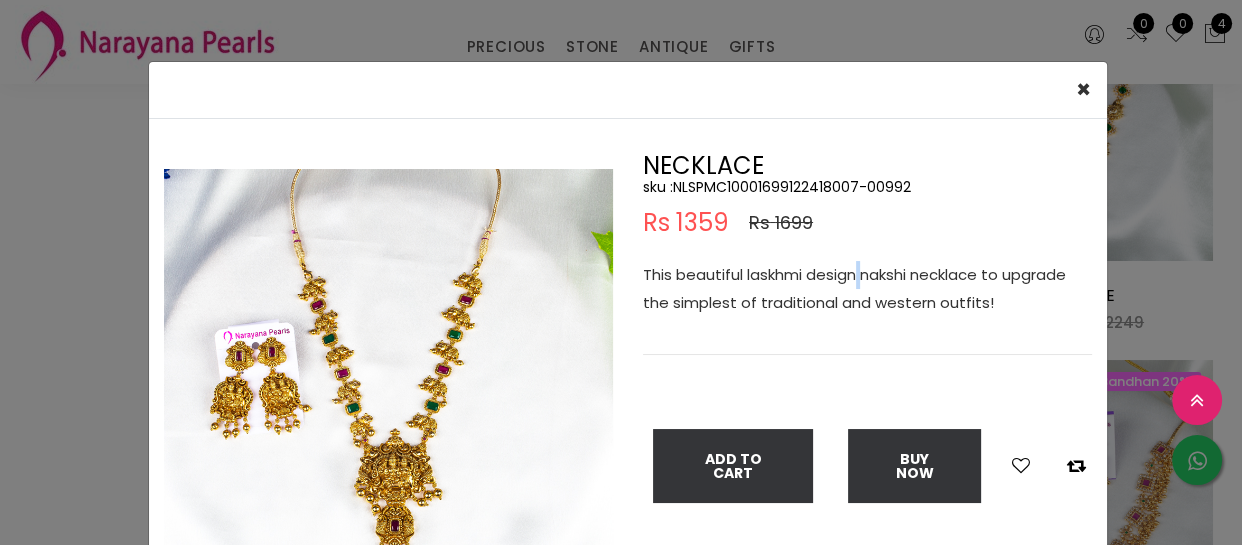 click on "This beautiful laskhmi design nakshi necklace to upgrade the simplest of traditional and western outfits!" at bounding box center (867, 289) 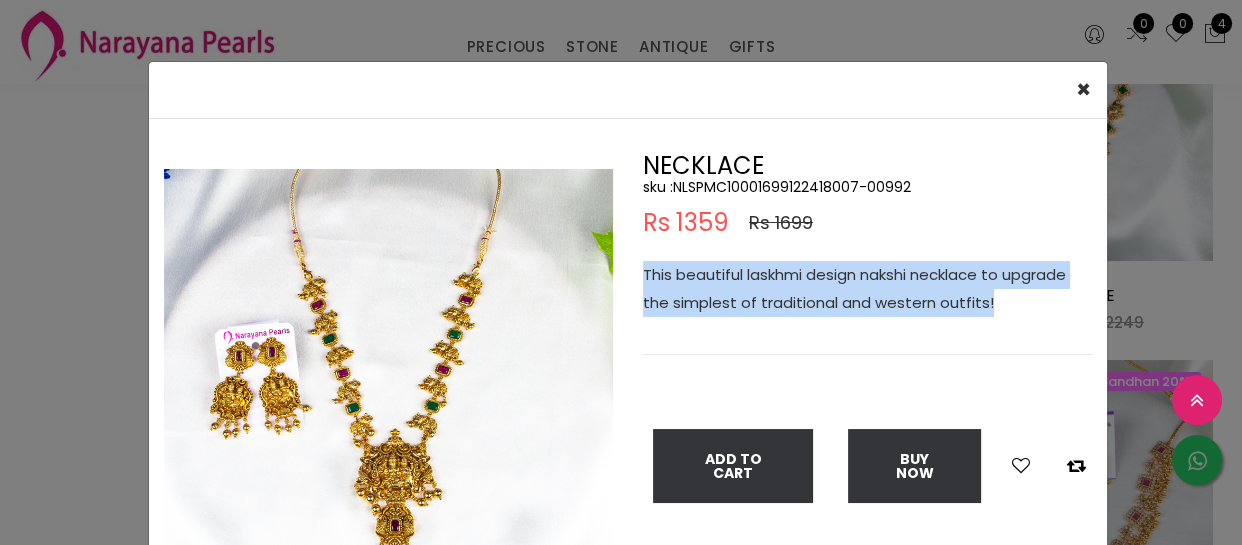 click on "This beautiful laskhmi design nakshi necklace to upgrade the simplest of traditional and western outfits!" at bounding box center [867, 289] 